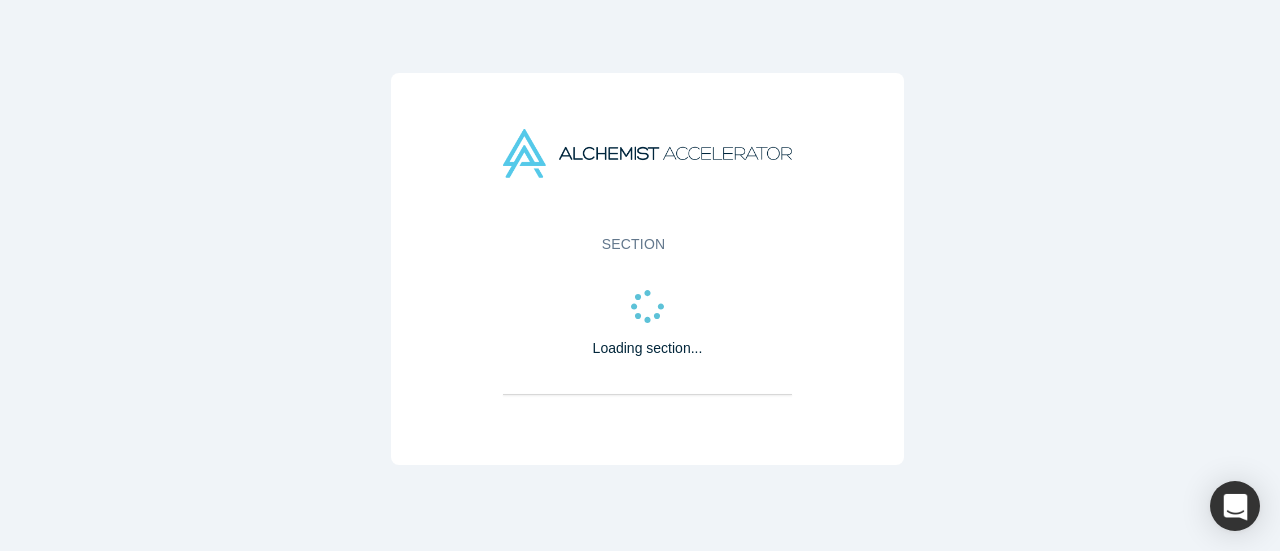 scroll, scrollTop: 0, scrollLeft: 0, axis: both 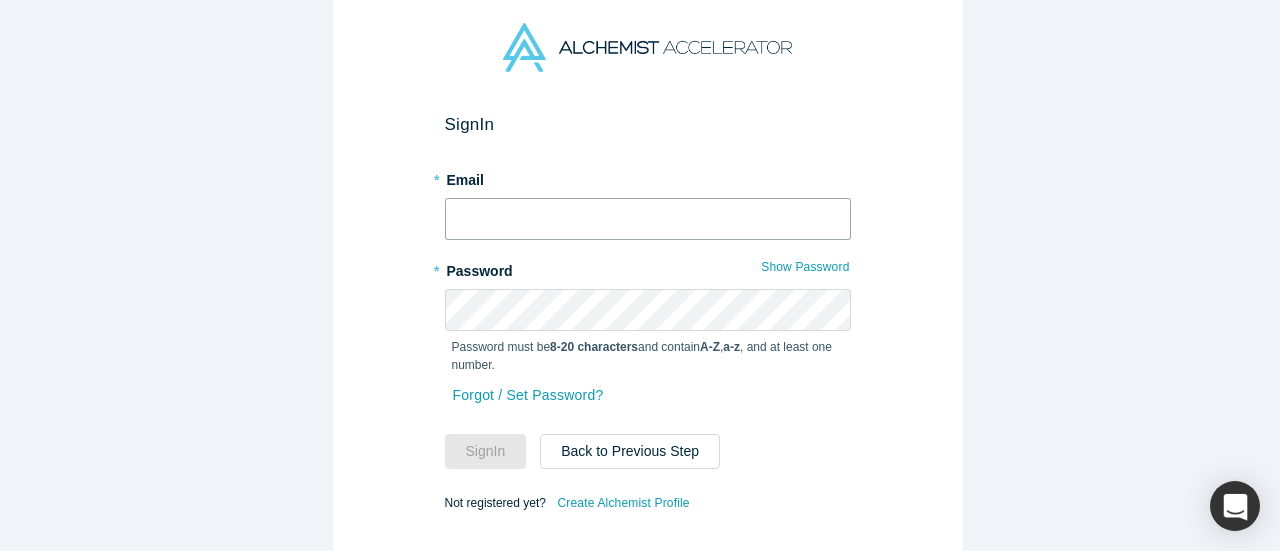 type on "105kenrobo@gmail.com" 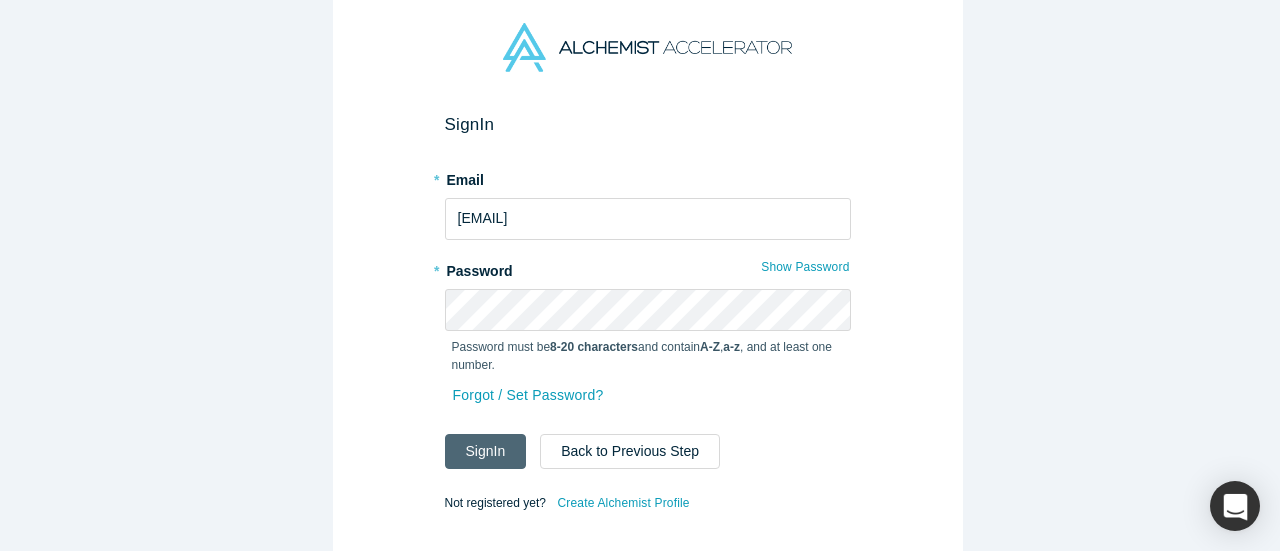 click on "Sign  In" at bounding box center (486, 451) 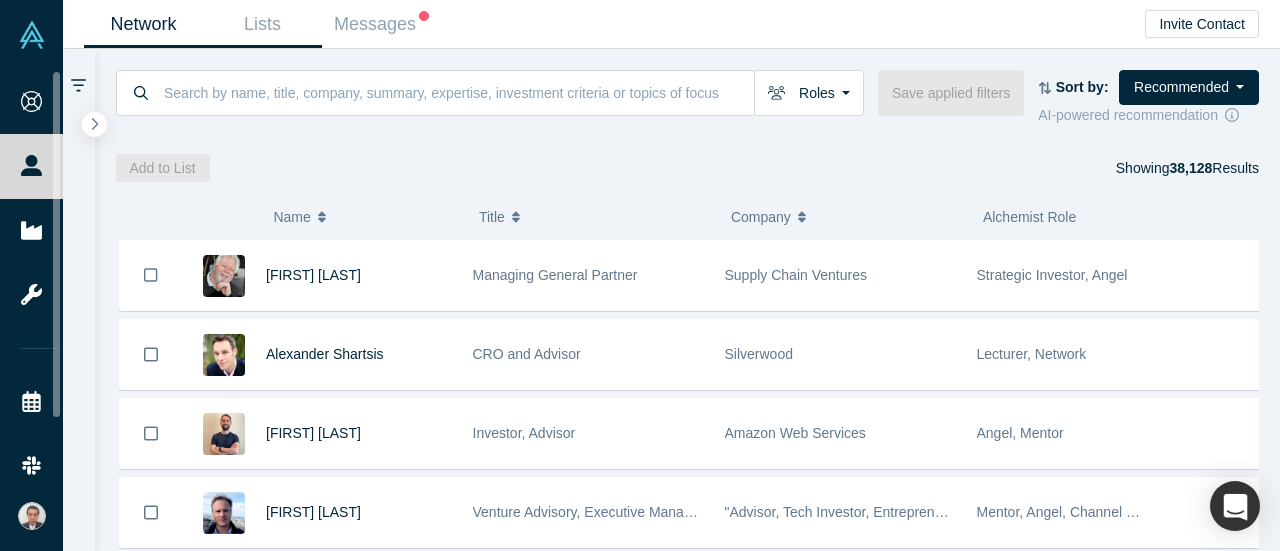 click on "Lists" at bounding box center (262, 24) 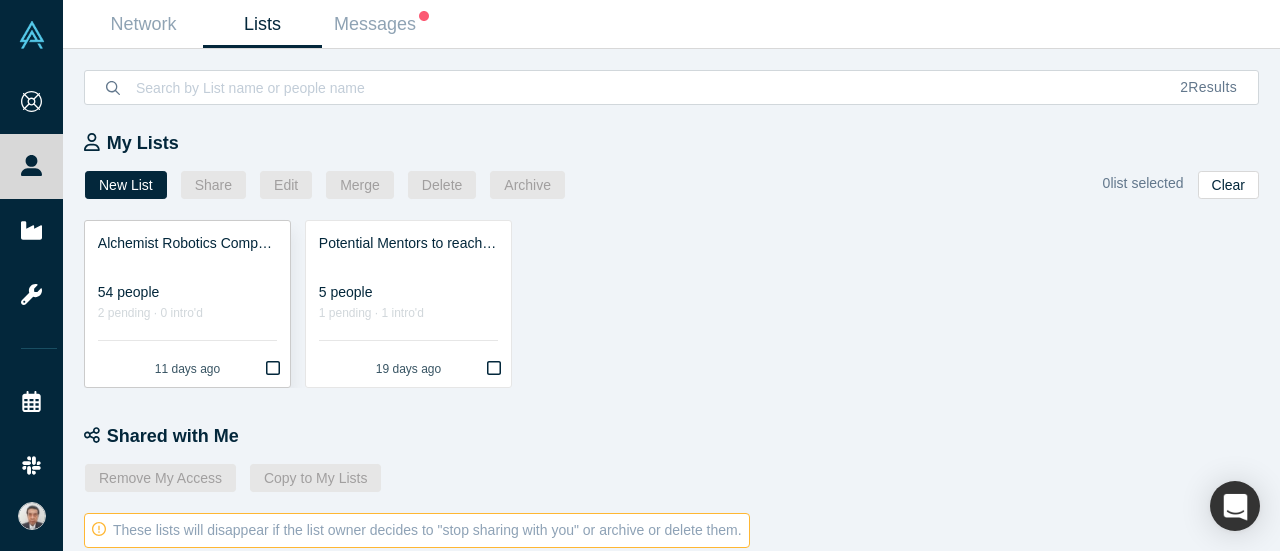 click on "54 people" at bounding box center (187, 292) 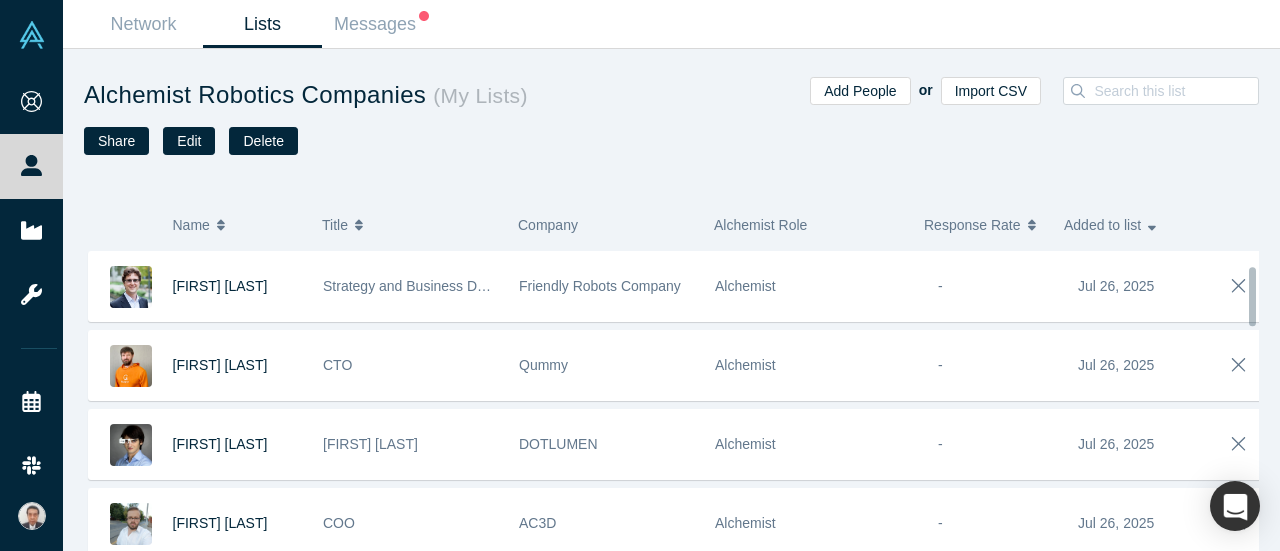 scroll, scrollTop: 100, scrollLeft: 0, axis: vertical 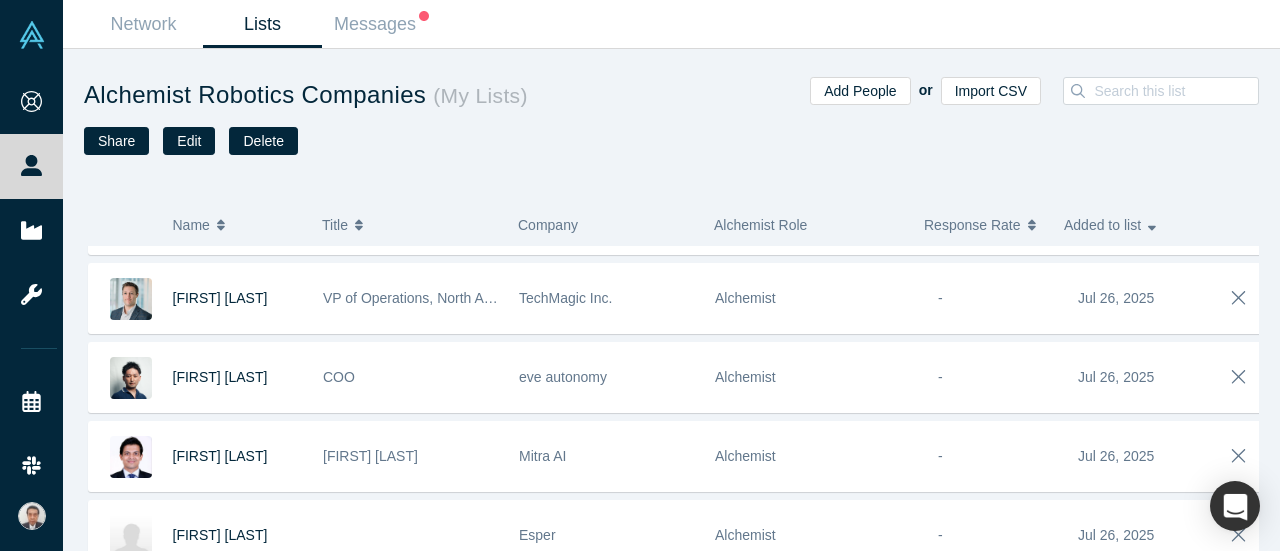 drag, startPoint x: 258, startPoint y: 354, endPoint x: 631, endPoint y: 68, distance: 470.02658 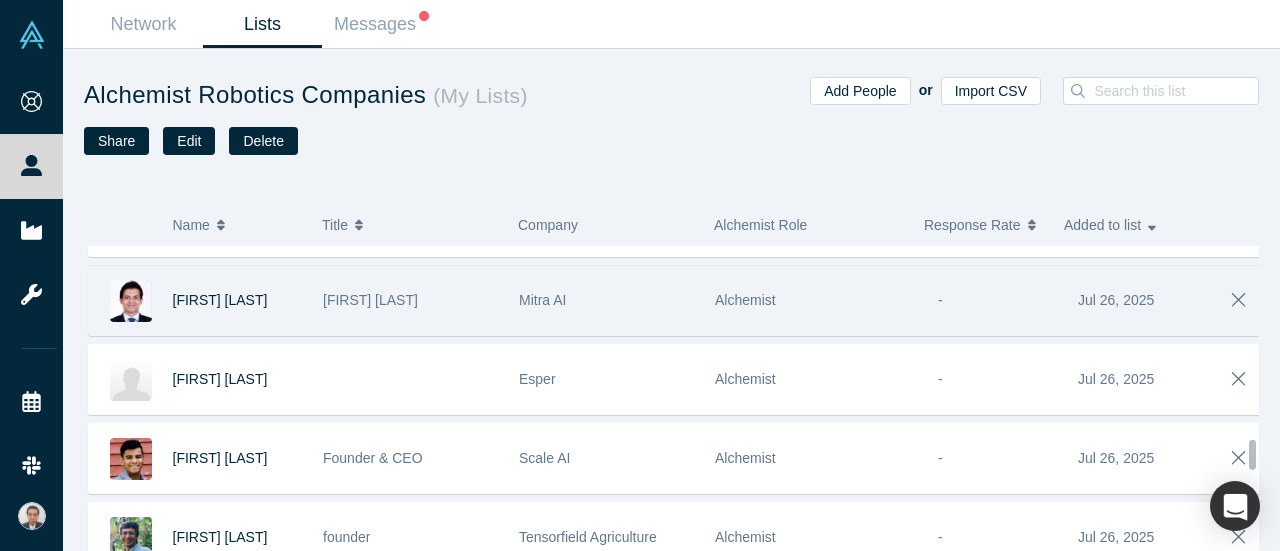 scroll, scrollTop: 2000, scrollLeft: 0, axis: vertical 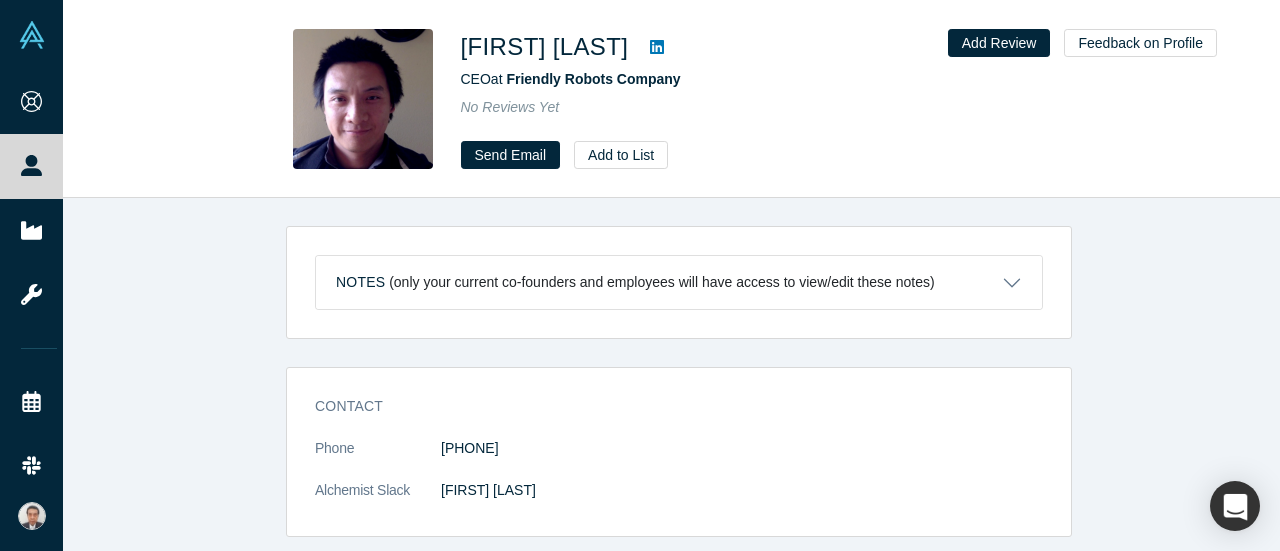 click 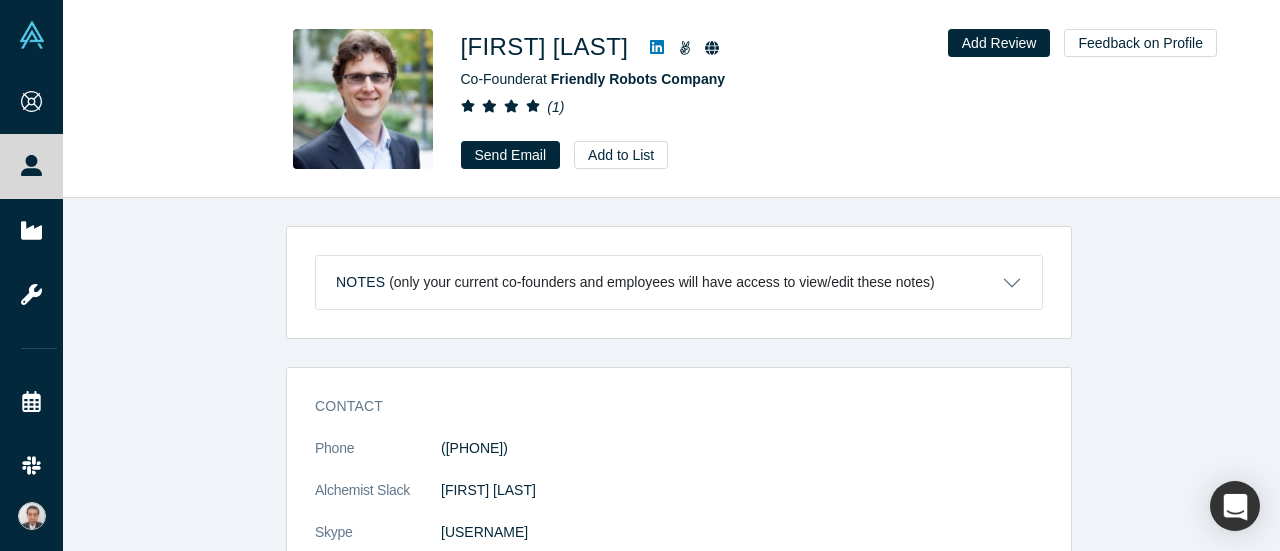 scroll, scrollTop: 0, scrollLeft: 0, axis: both 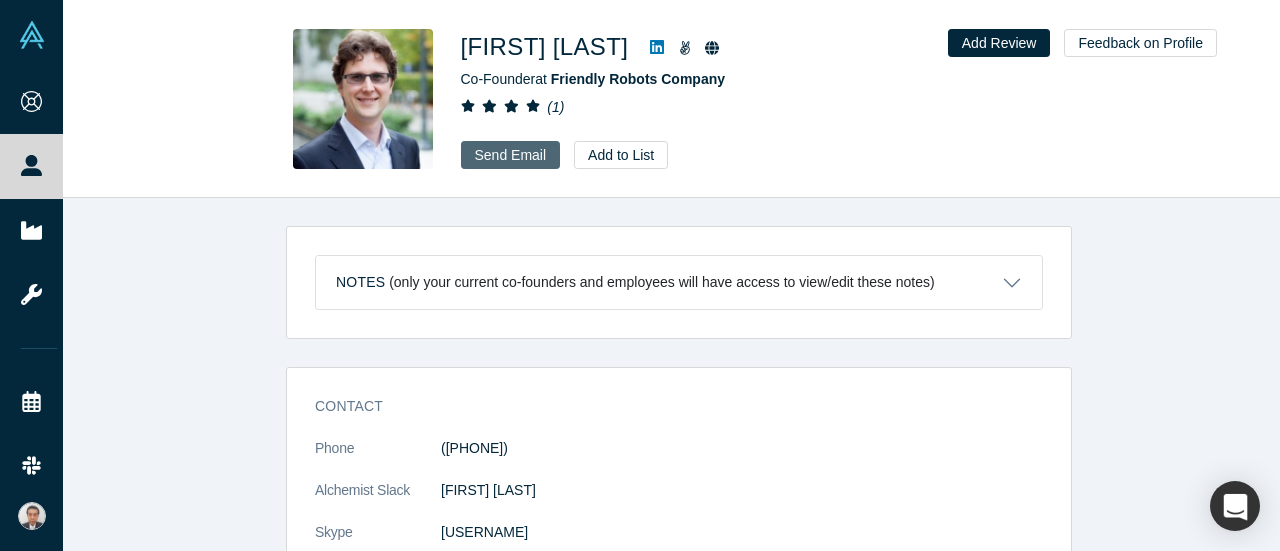 click on "Send Email" at bounding box center [511, 155] 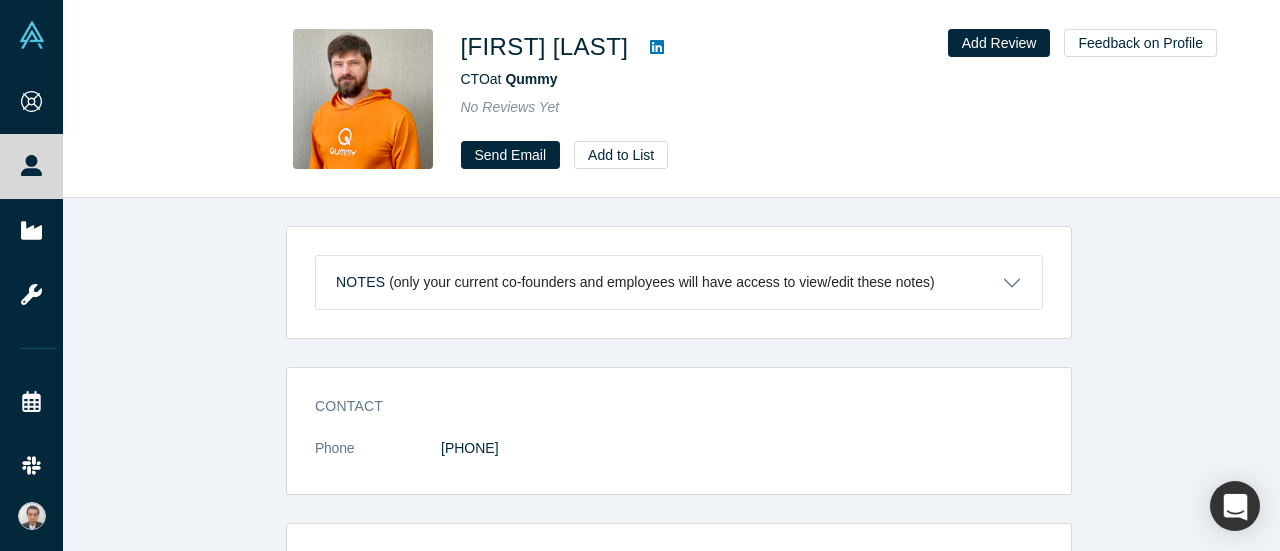scroll, scrollTop: 0, scrollLeft: 0, axis: both 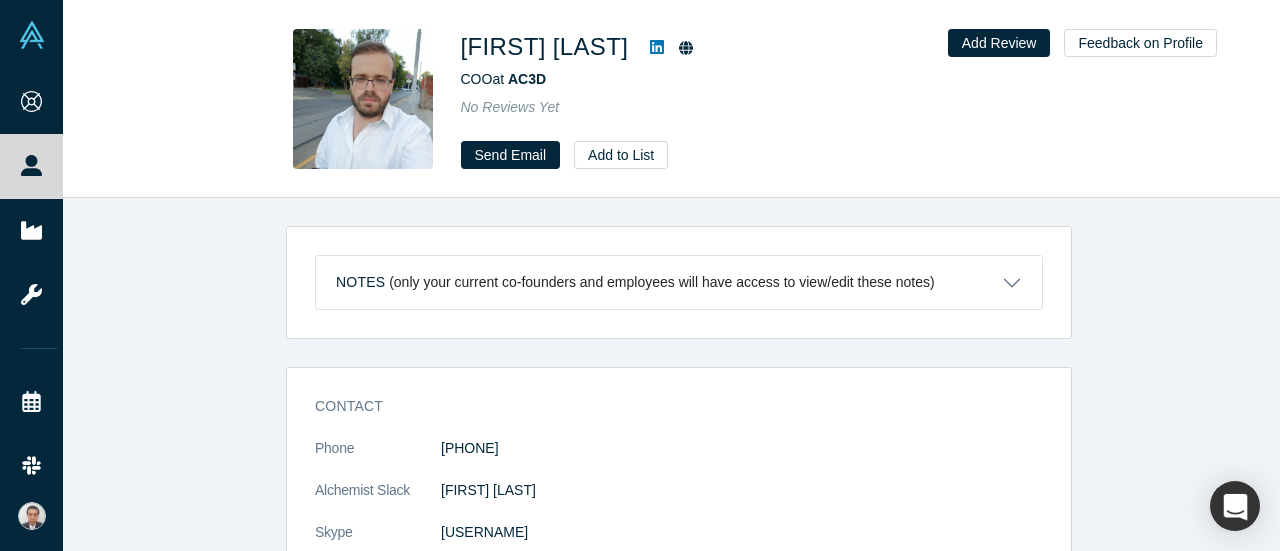 click 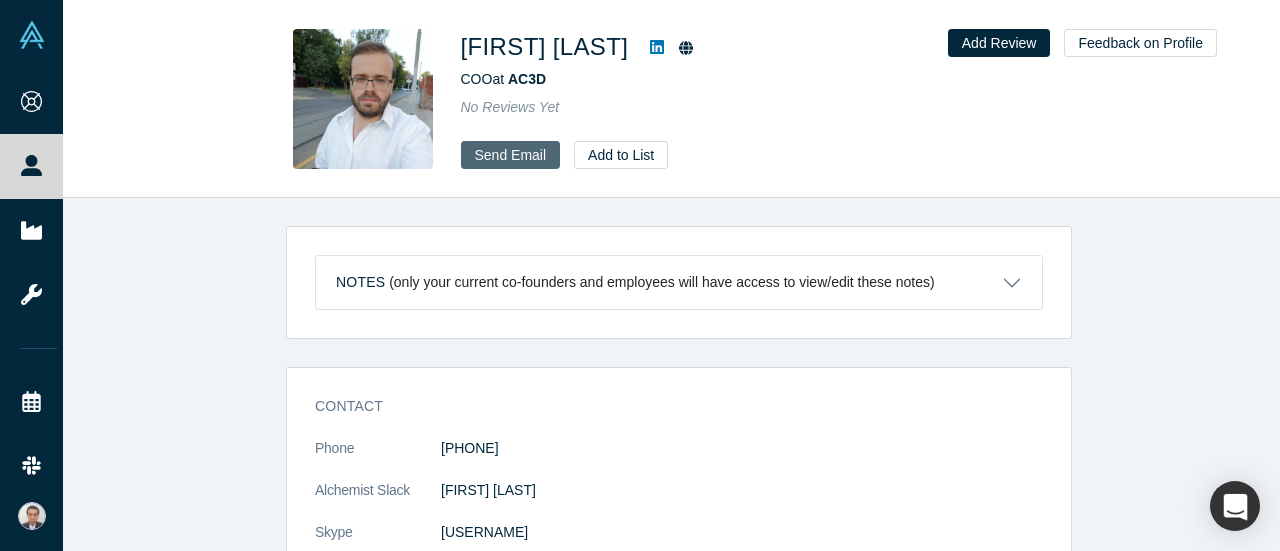 click on "Send Email" at bounding box center [511, 155] 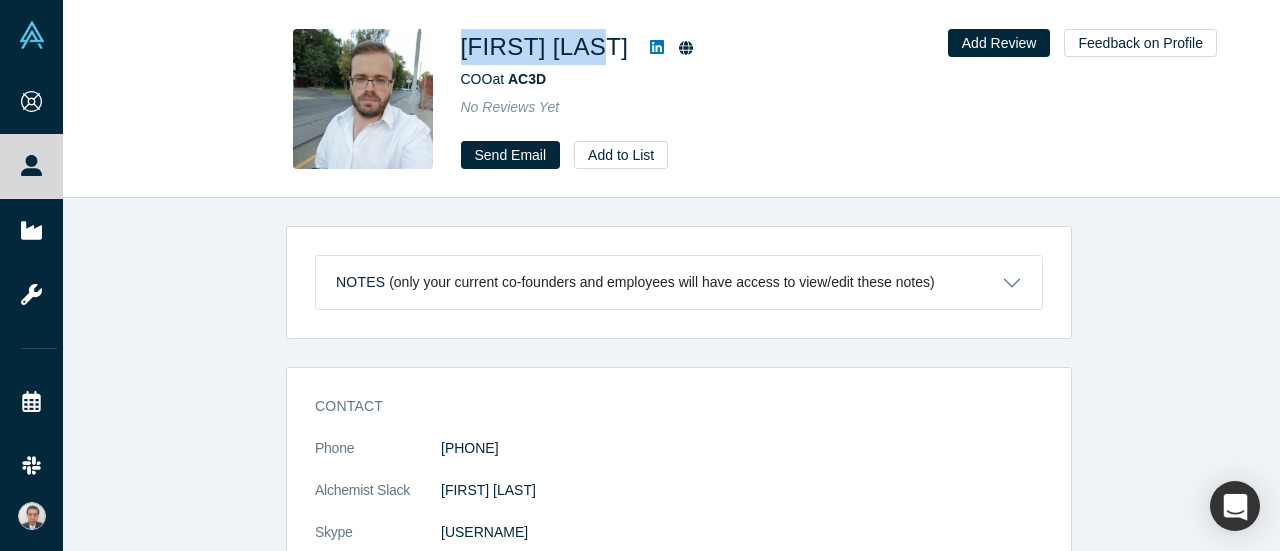 drag, startPoint x: 454, startPoint y: 43, endPoint x: 611, endPoint y: 42, distance: 157.00319 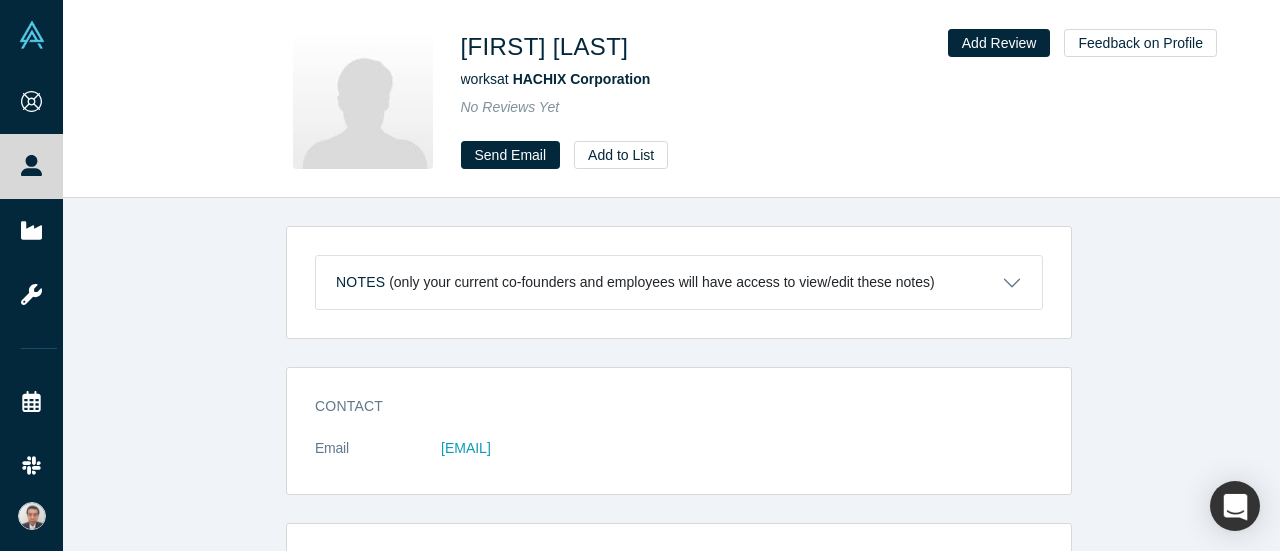 scroll, scrollTop: 0, scrollLeft: 0, axis: both 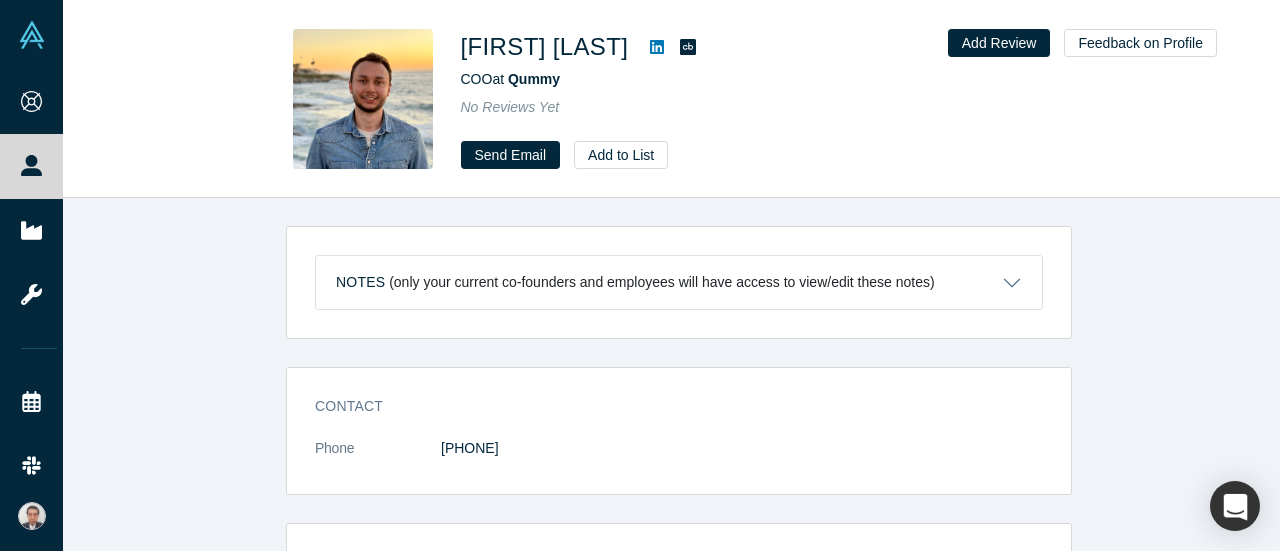 click 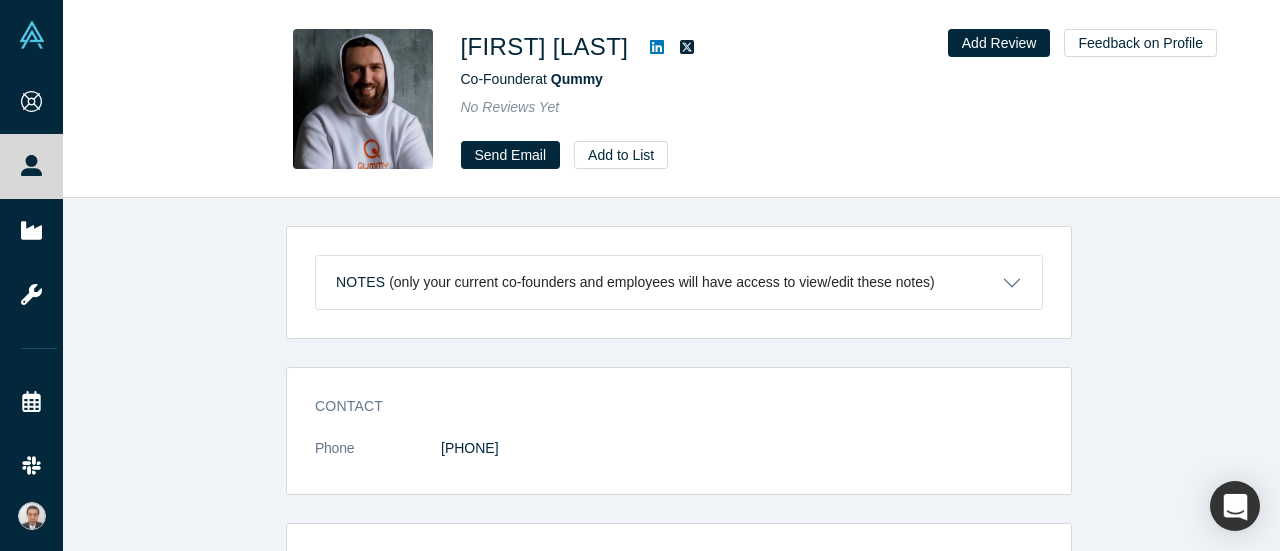 scroll, scrollTop: 0, scrollLeft: 0, axis: both 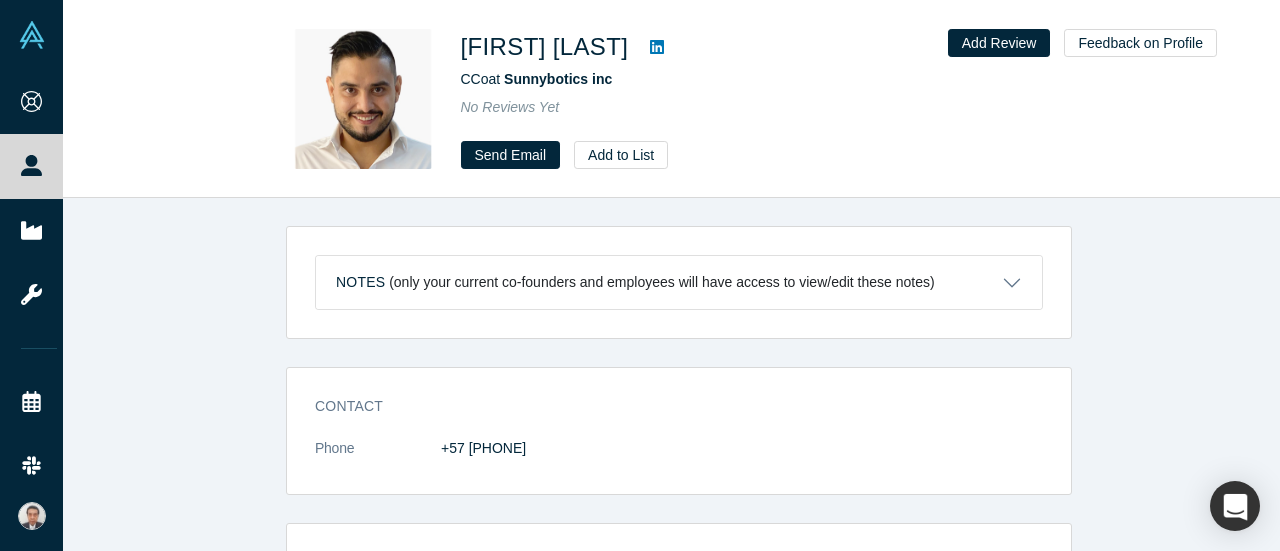 click 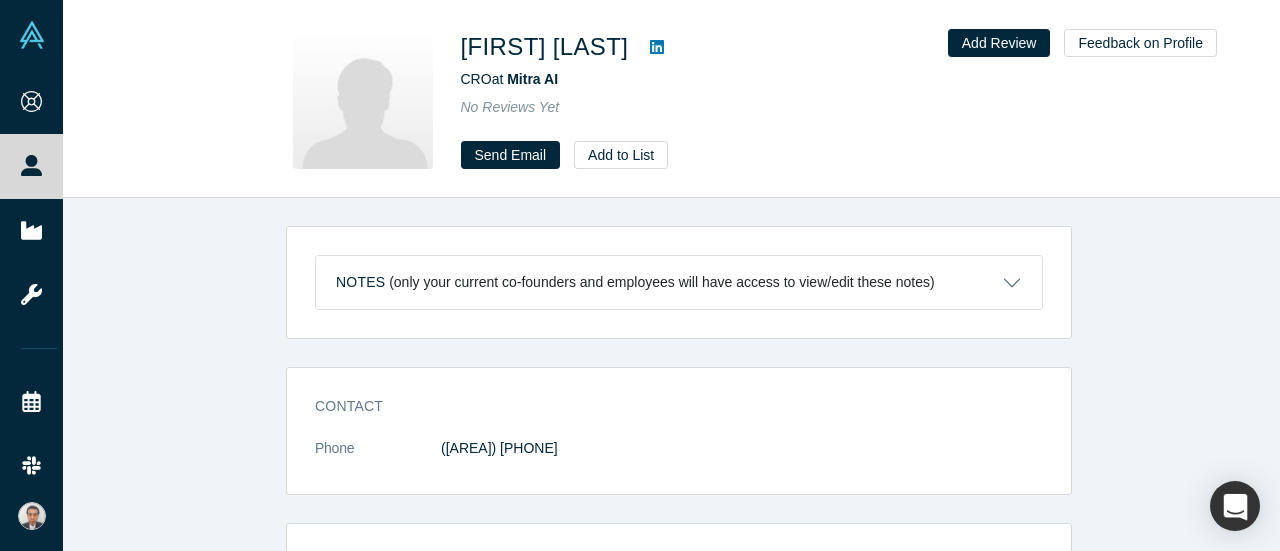 scroll, scrollTop: 0, scrollLeft: 0, axis: both 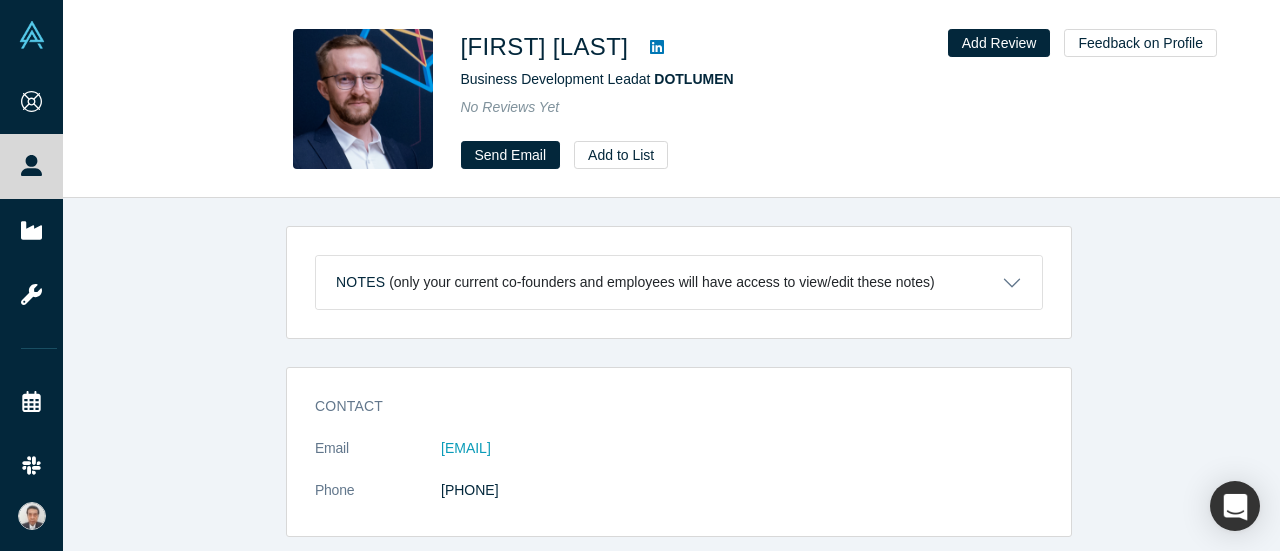 click 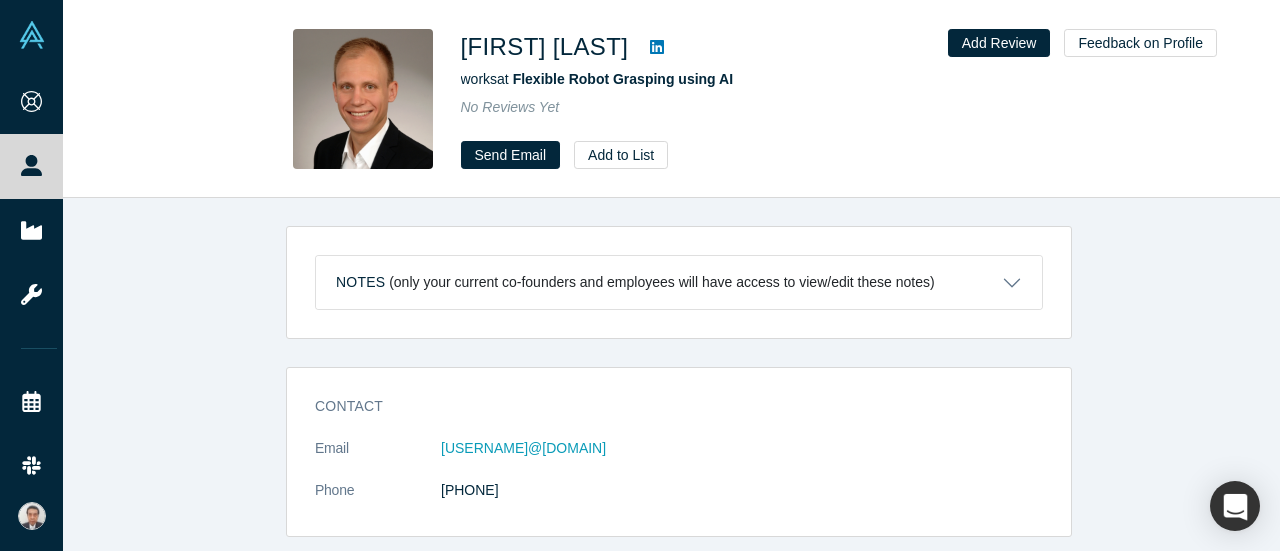 scroll, scrollTop: 0, scrollLeft: 0, axis: both 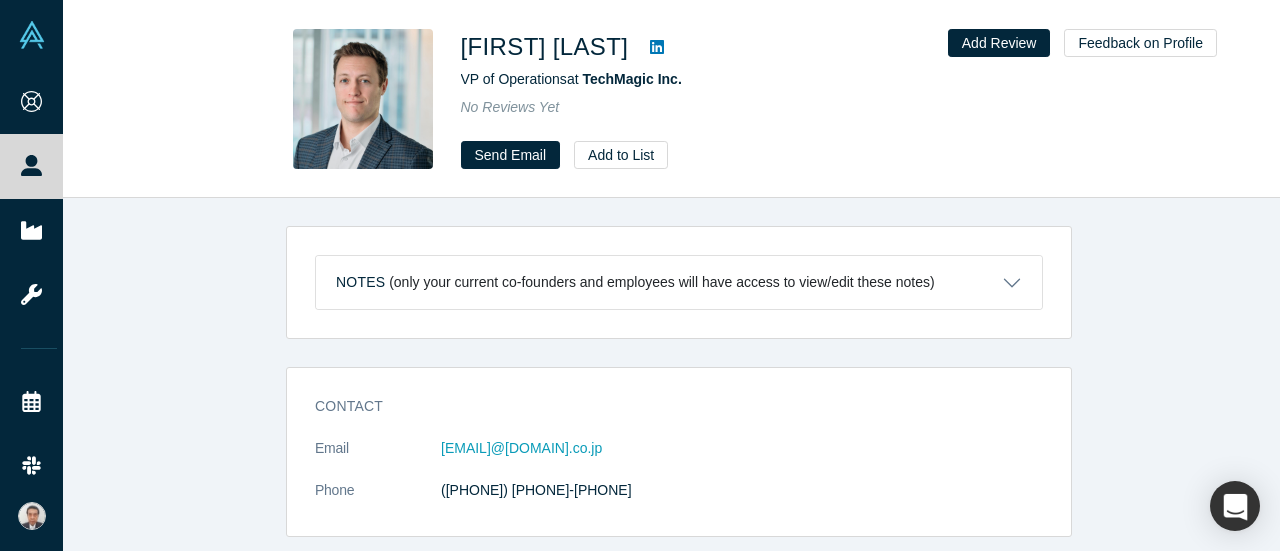 click 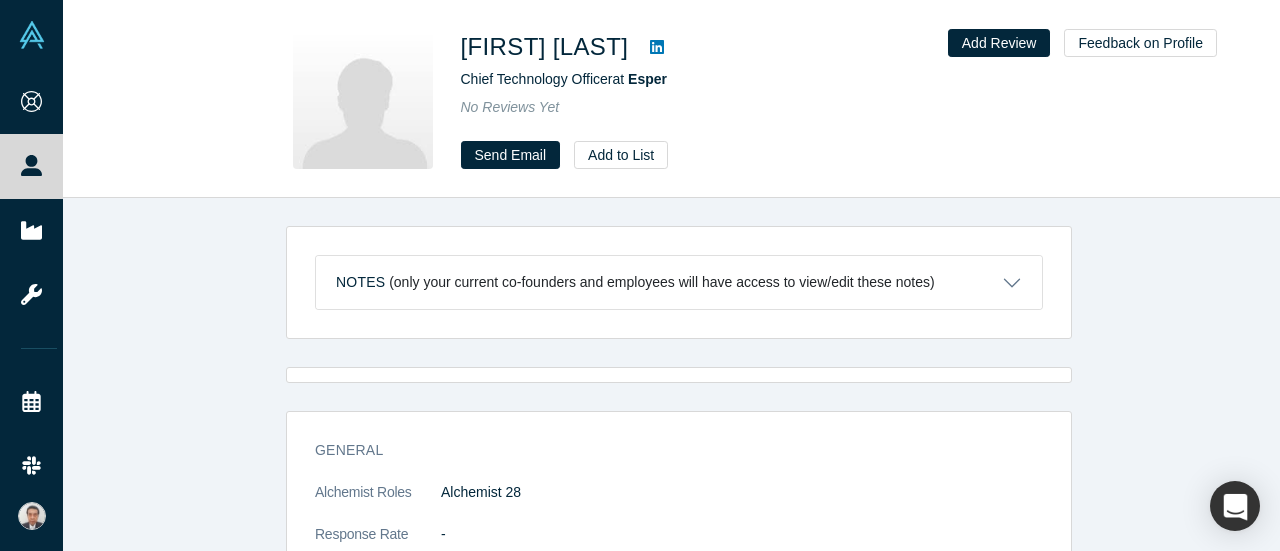 scroll, scrollTop: 0, scrollLeft: 0, axis: both 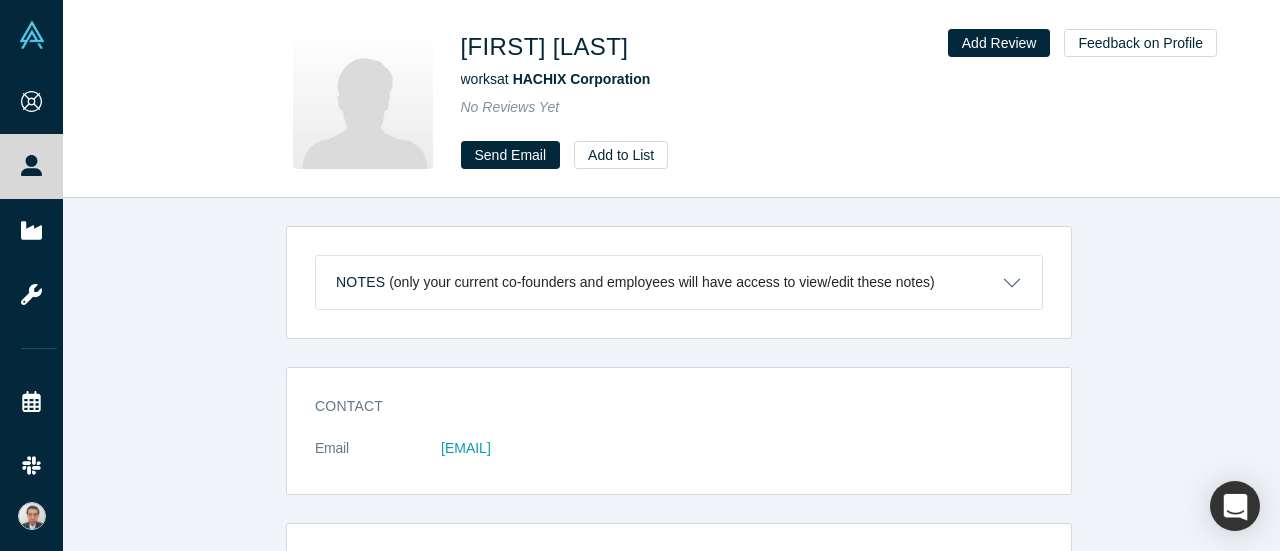 click on "HACHIX Corporation" at bounding box center (582, 79) 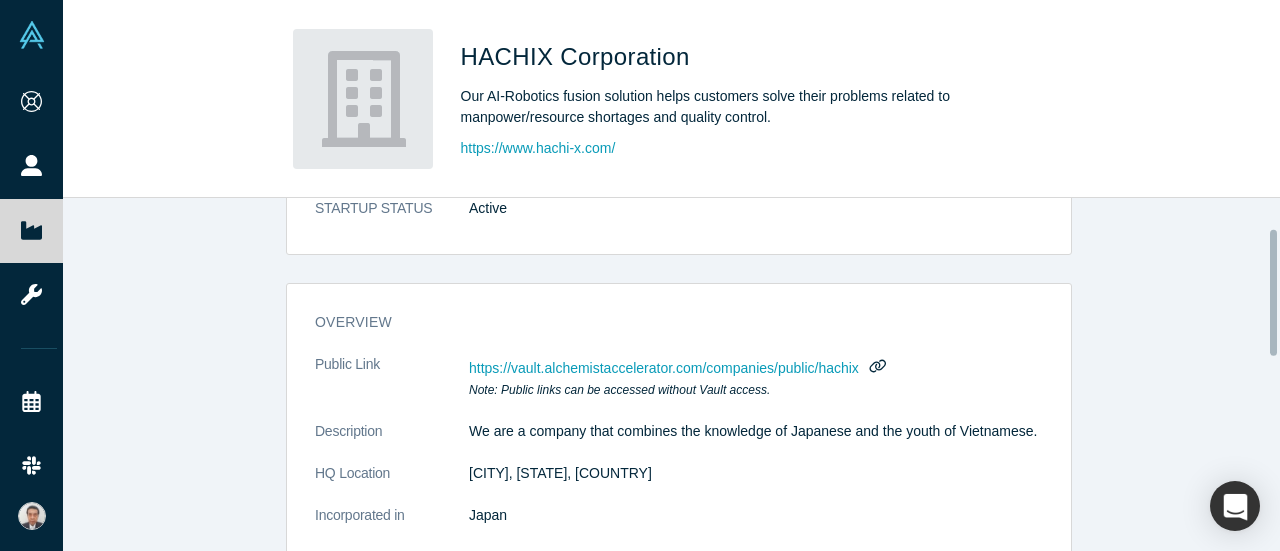 scroll, scrollTop: 100, scrollLeft: 0, axis: vertical 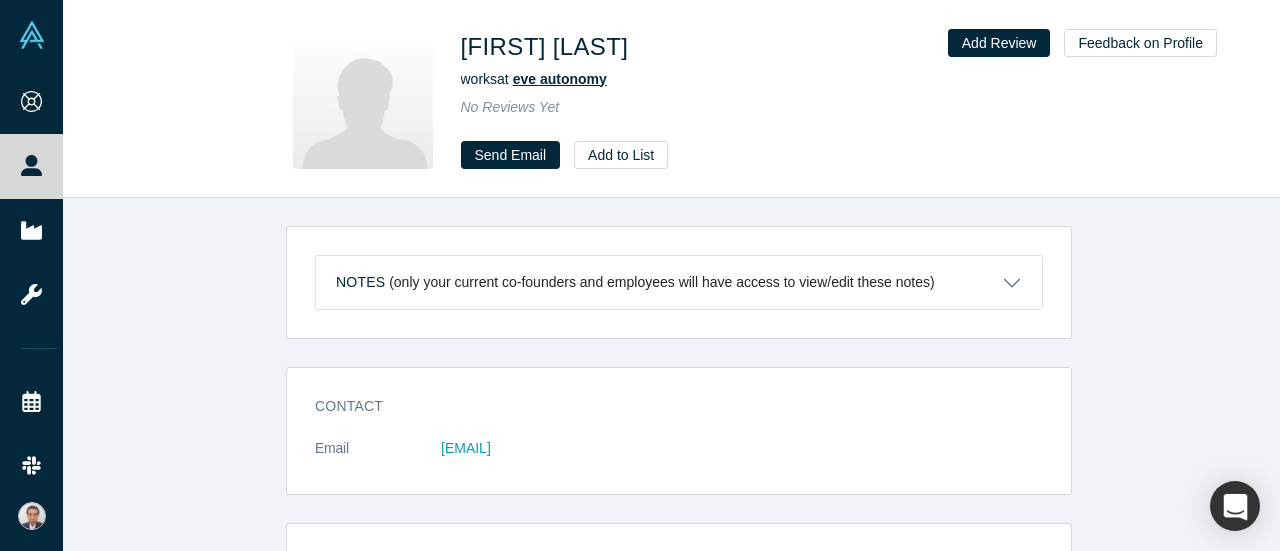click on "eve autonomy" at bounding box center (560, 79) 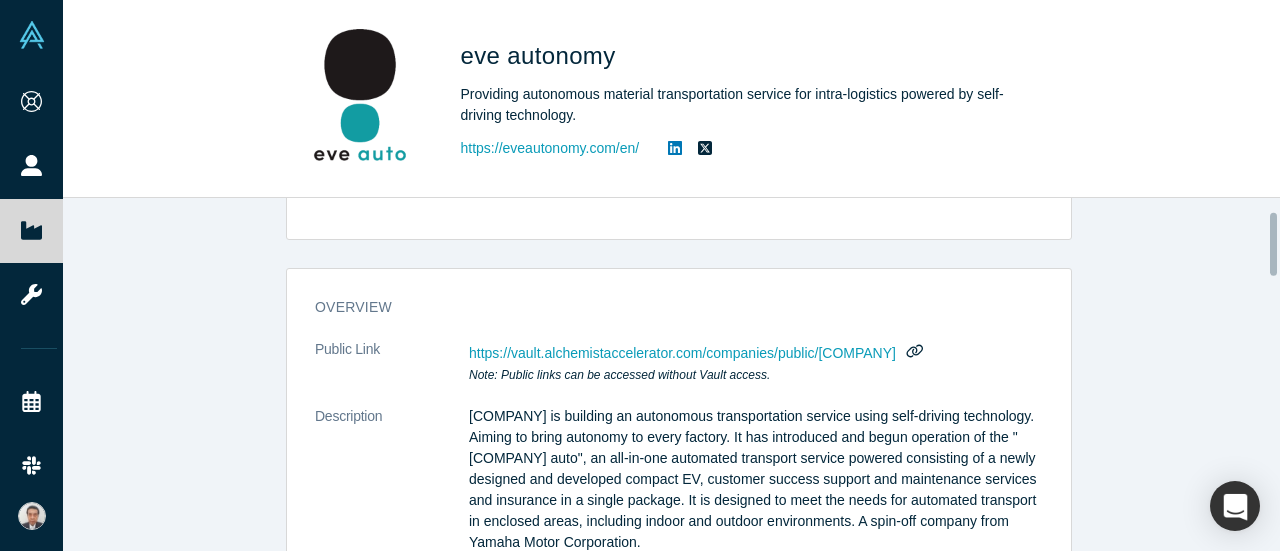 scroll, scrollTop: 100, scrollLeft: 0, axis: vertical 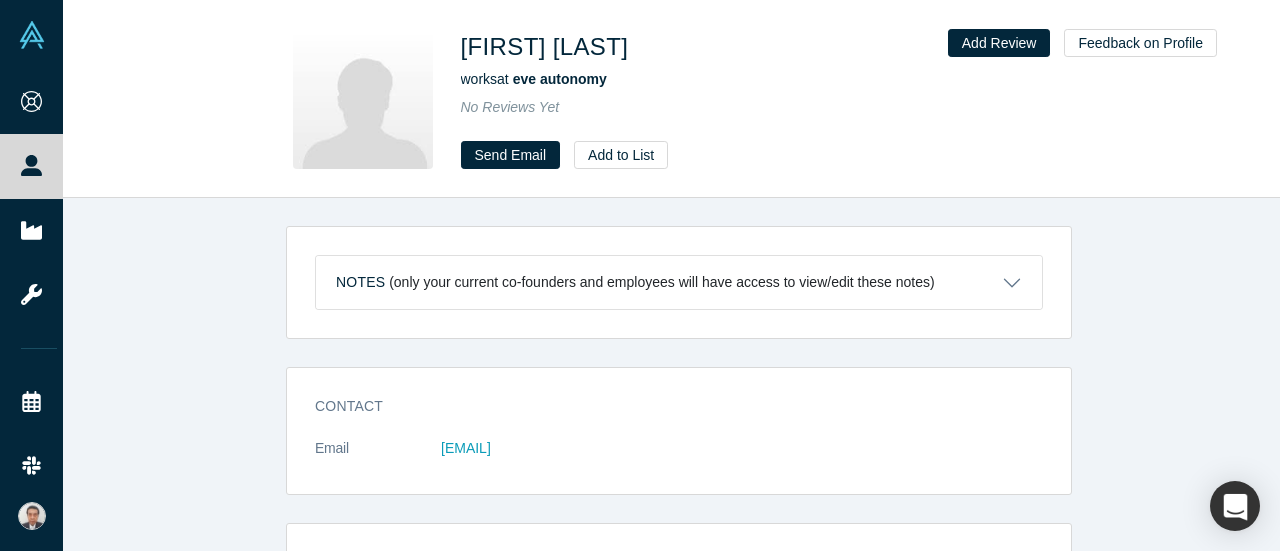 click on "works at [COMPANY]" at bounding box center (741, 79) 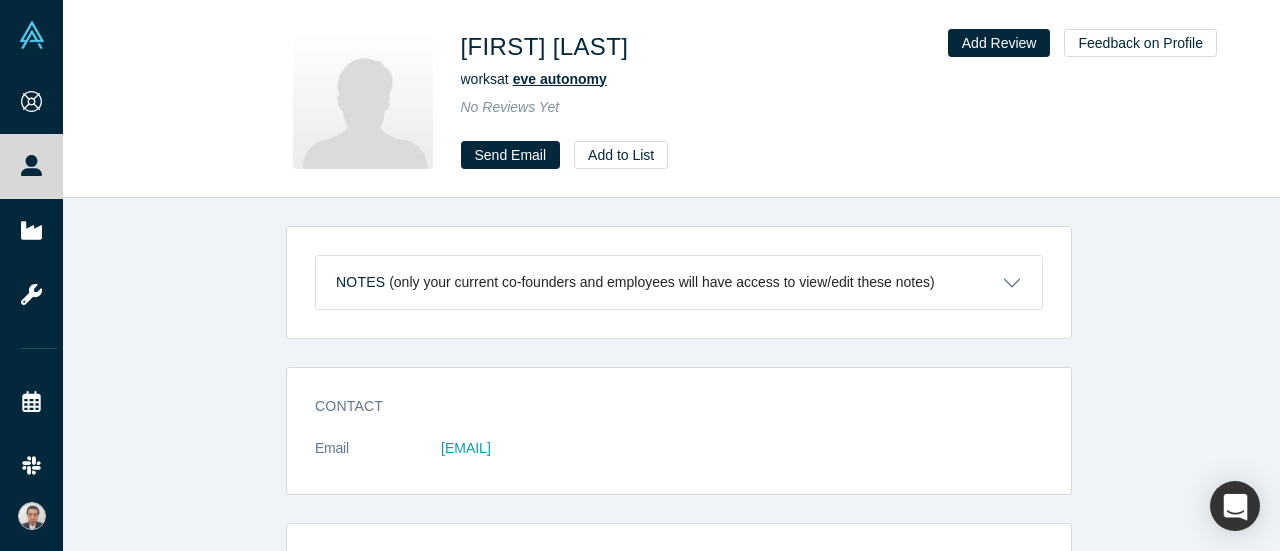 click on "eve autonomy" at bounding box center (560, 79) 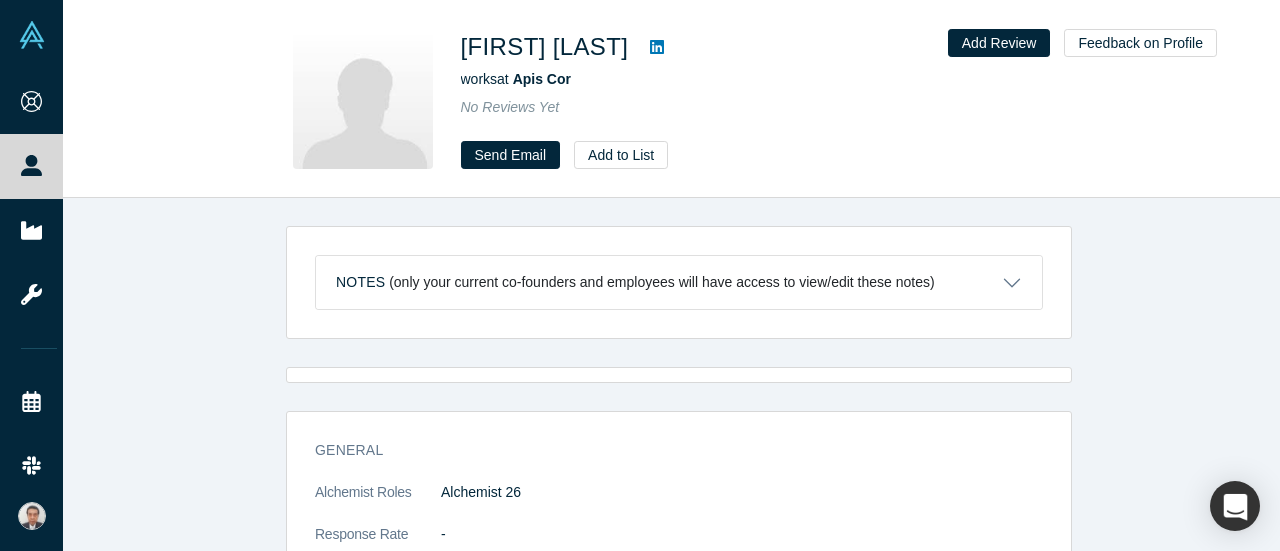 scroll, scrollTop: 0, scrollLeft: 0, axis: both 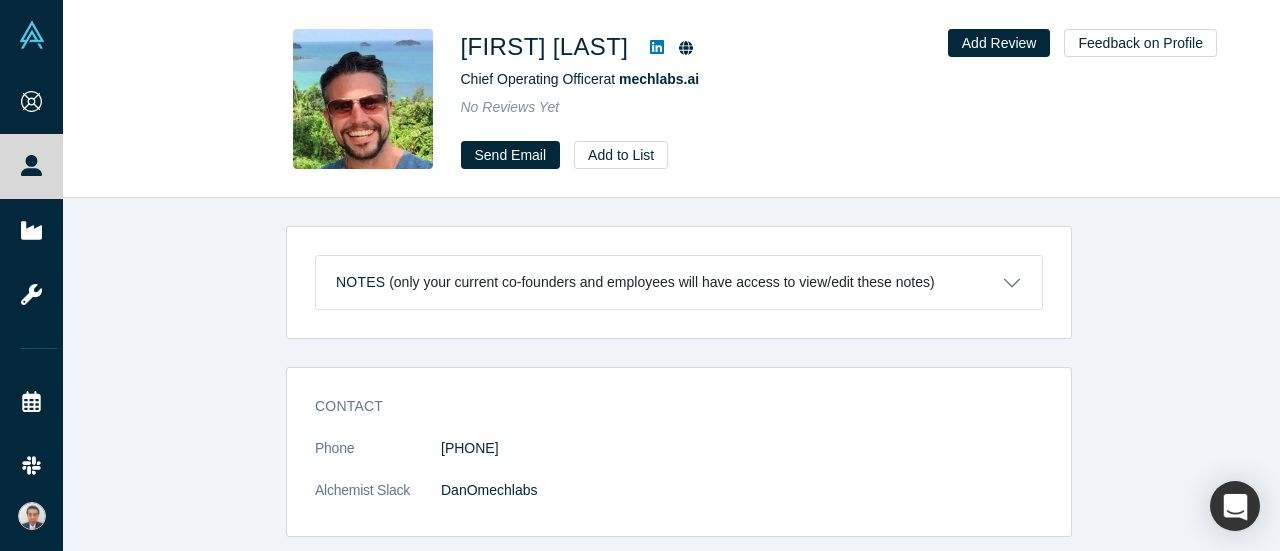 click 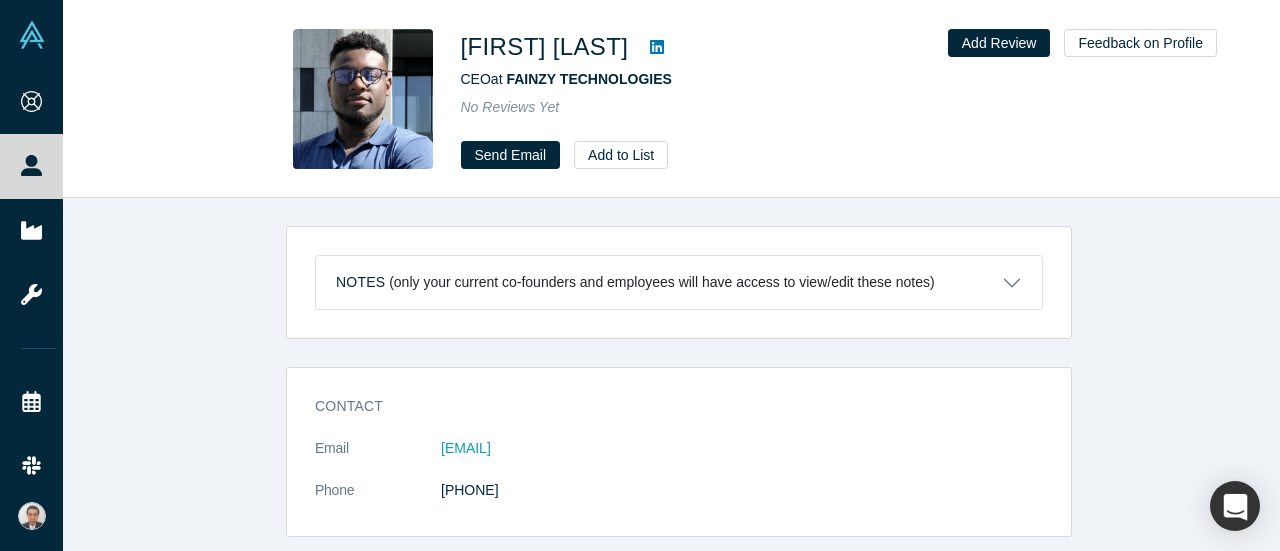 scroll, scrollTop: 0, scrollLeft: 0, axis: both 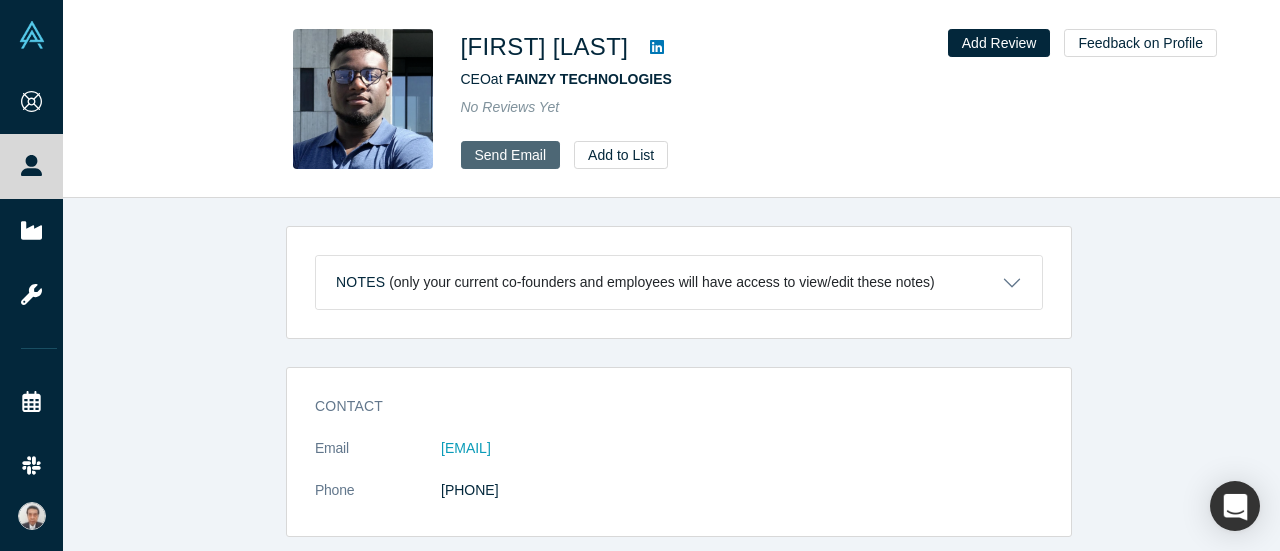 click on "Send Email" at bounding box center [511, 155] 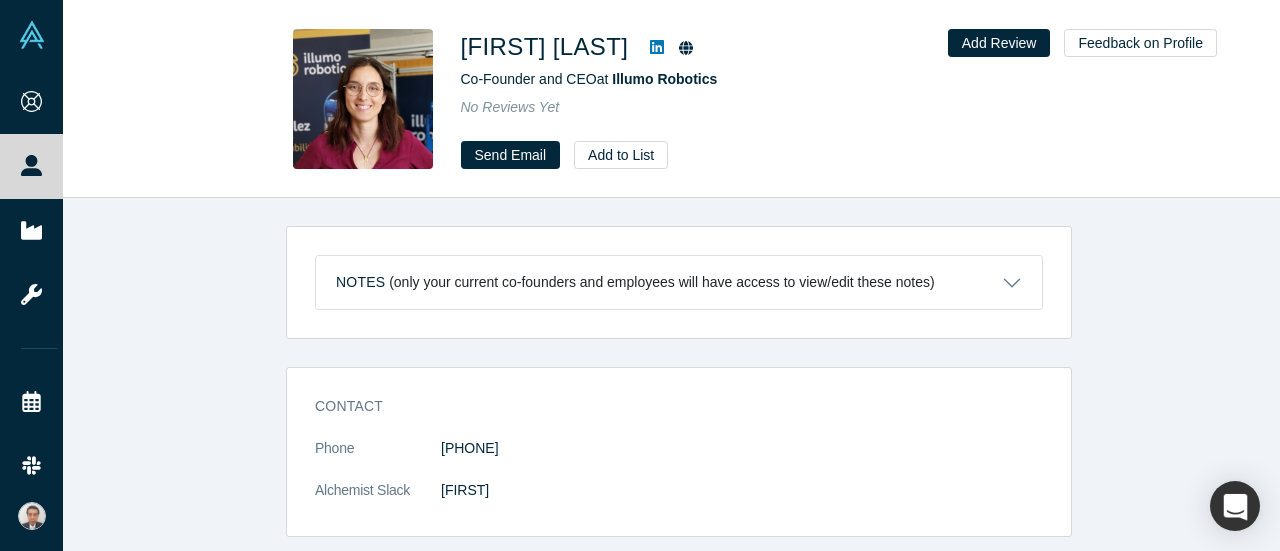 scroll, scrollTop: 0, scrollLeft: 0, axis: both 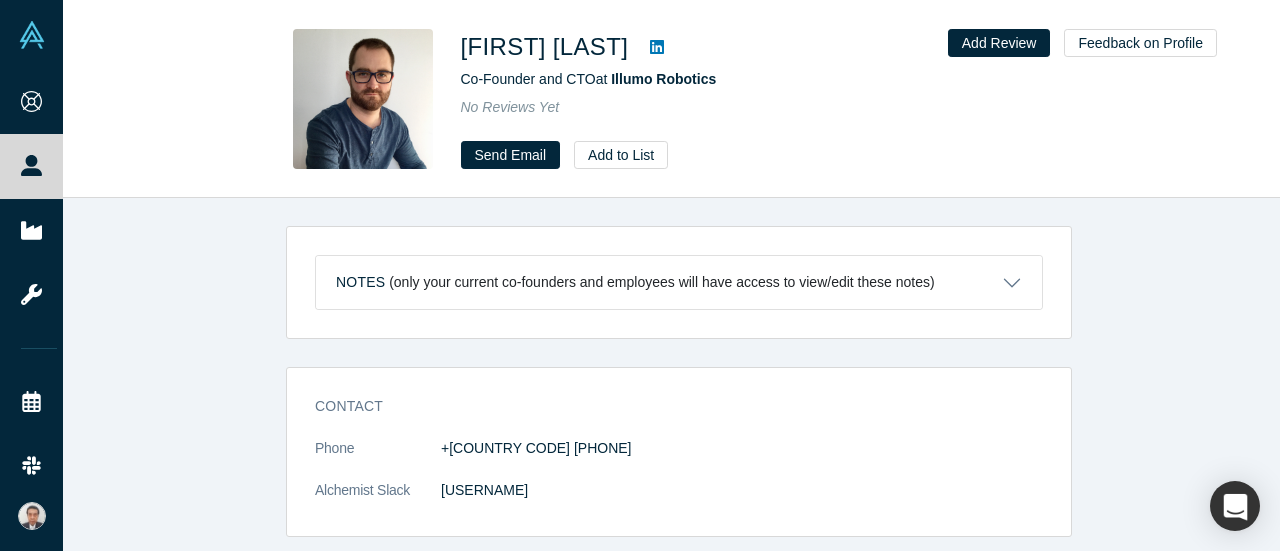 click 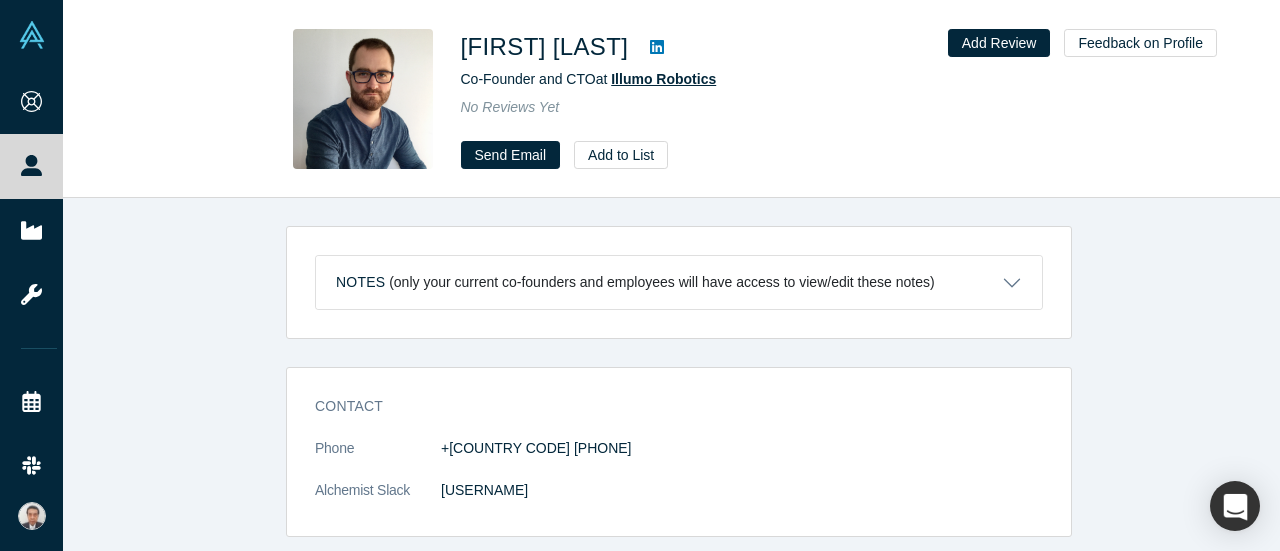 click on "Illumo Robotics" at bounding box center (663, 79) 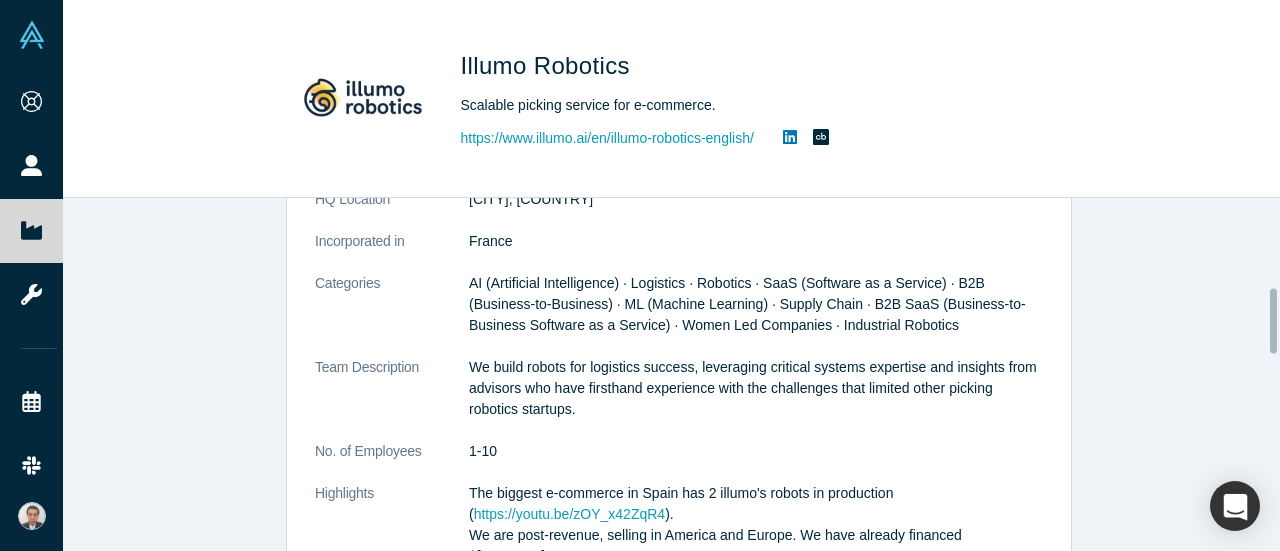 scroll, scrollTop: 500, scrollLeft: 0, axis: vertical 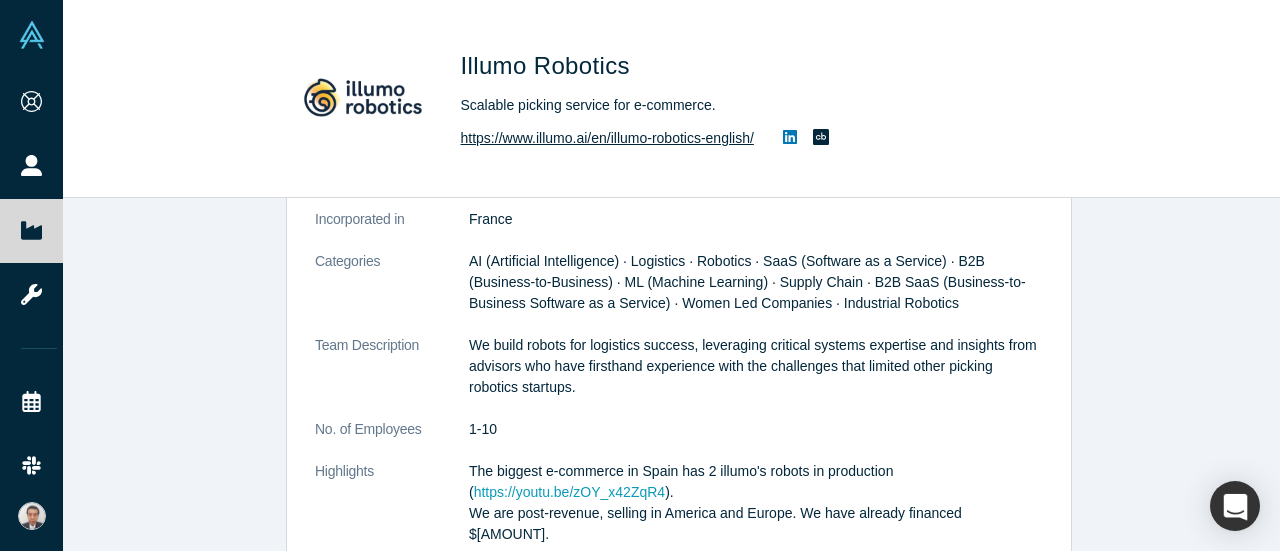click on "https://www.illumo.ai/en/illumo-robotics-english/" at bounding box center (607, 138) 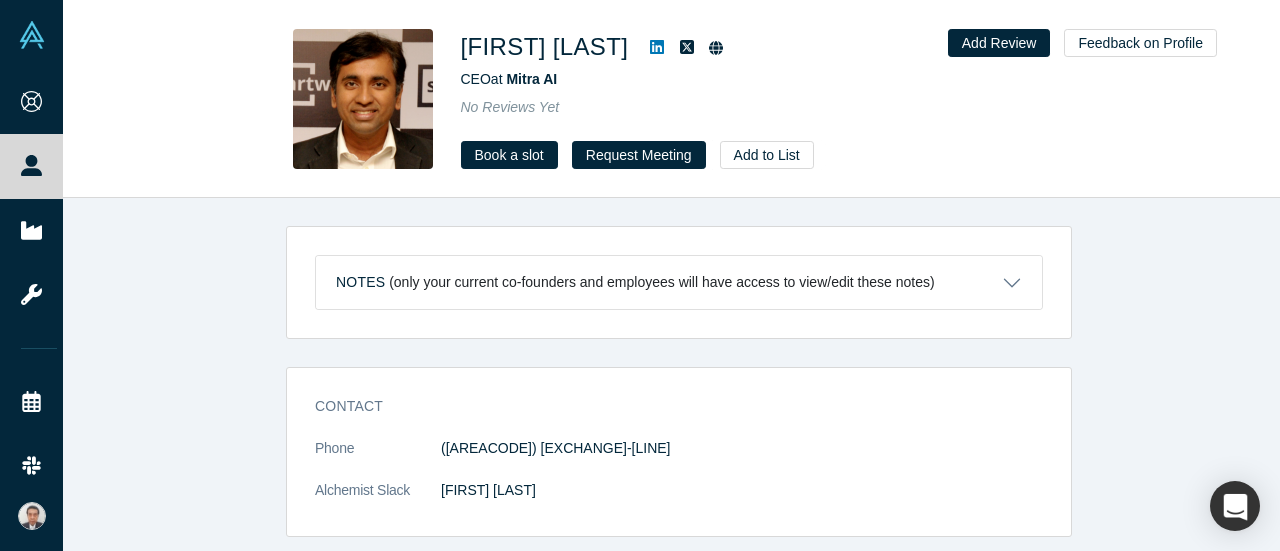 scroll, scrollTop: 0, scrollLeft: 0, axis: both 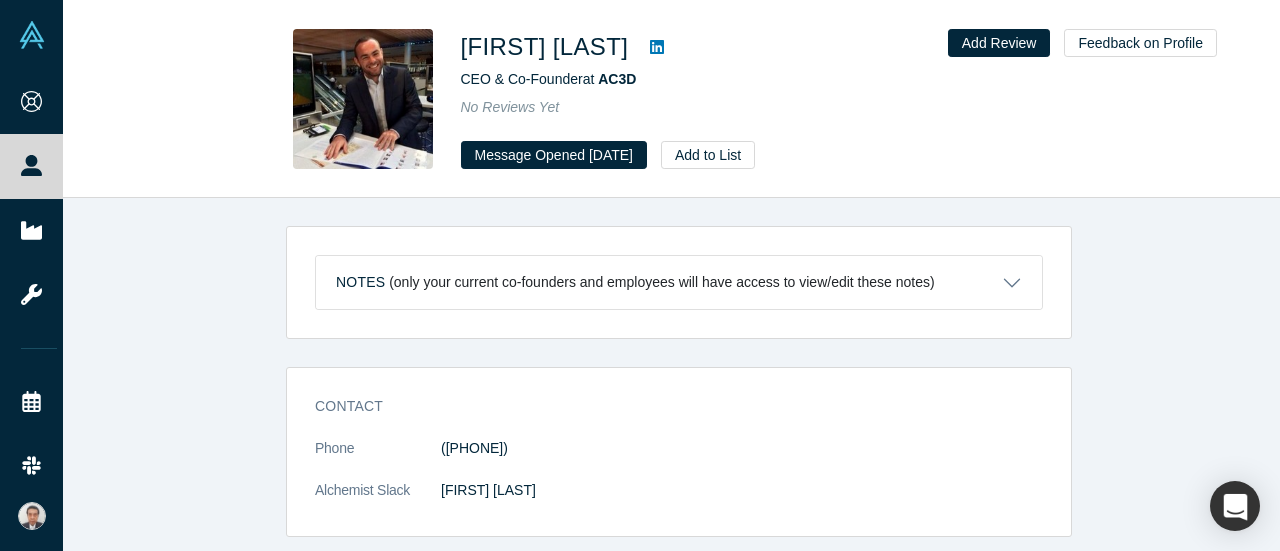 click 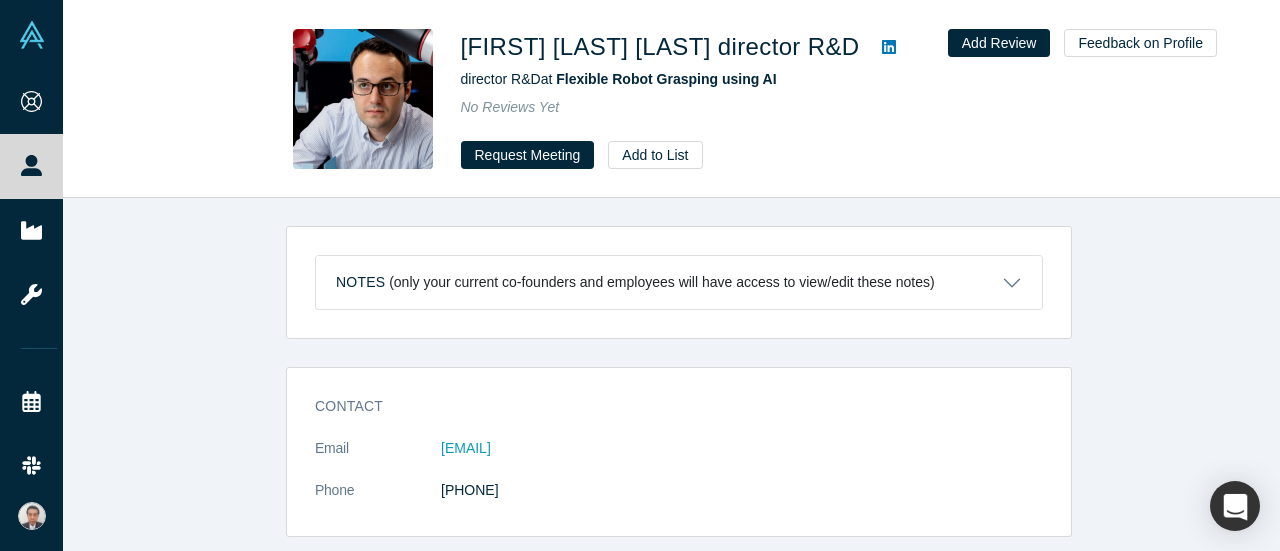 scroll, scrollTop: 0, scrollLeft: 0, axis: both 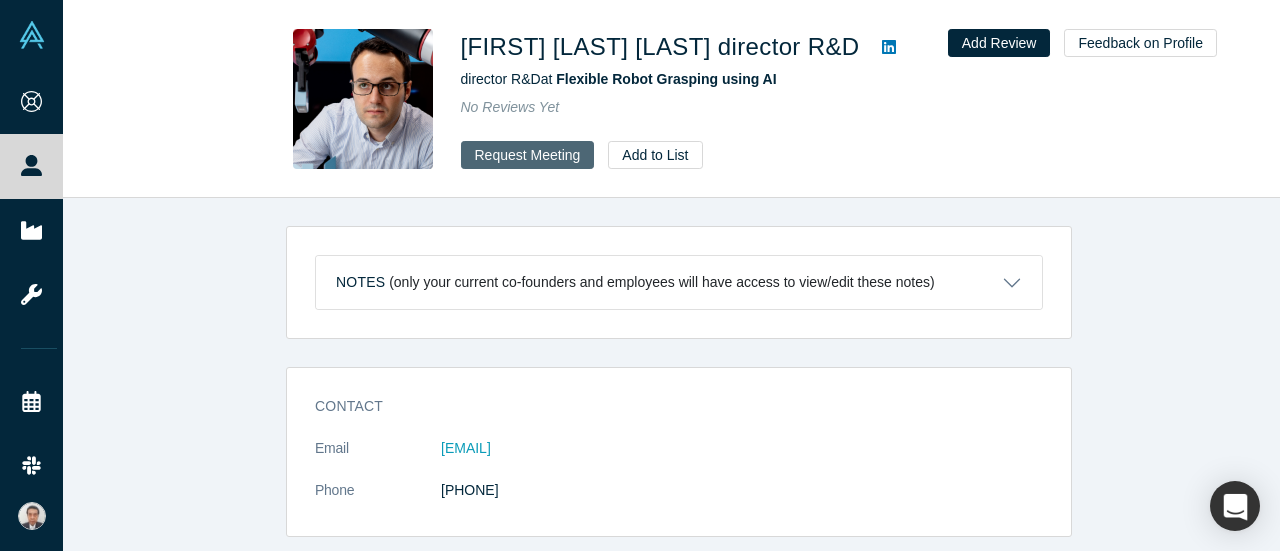 click on "Request Meeting" at bounding box center [528, 155] 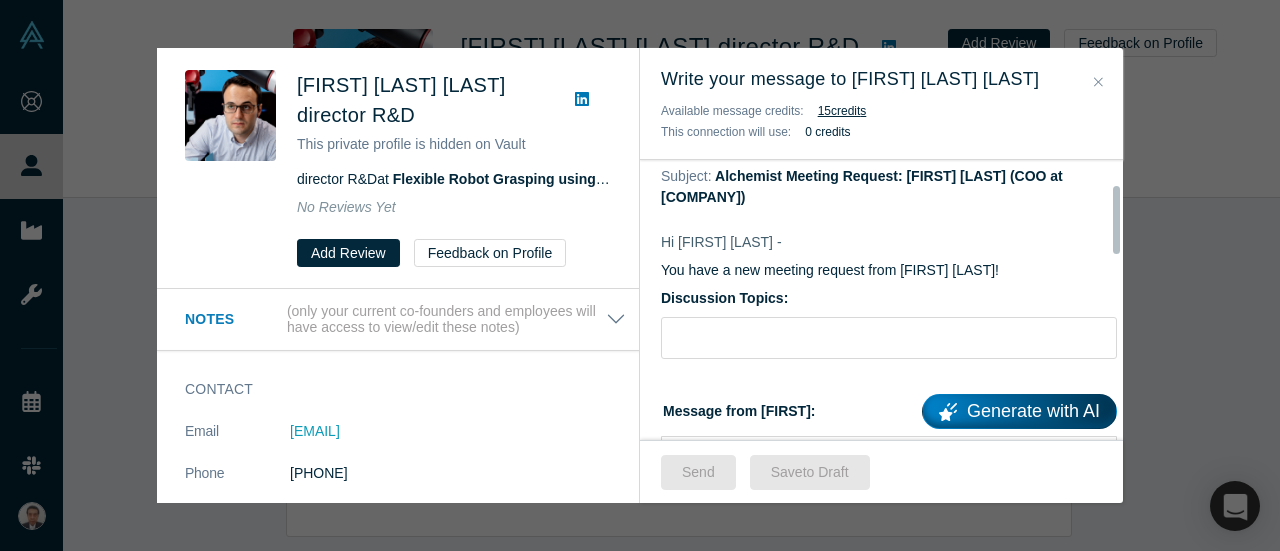 scroll, scrollTop: 100, scrollLeft: 0, axis: vertical 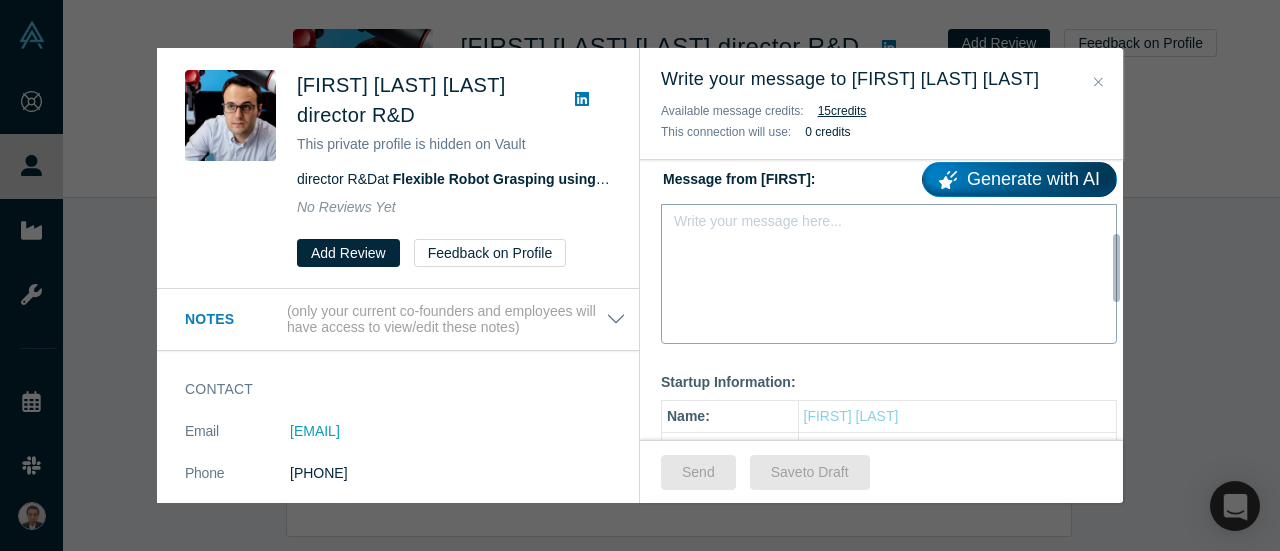click on "Write your message here..." at bounding box center [889, 274] 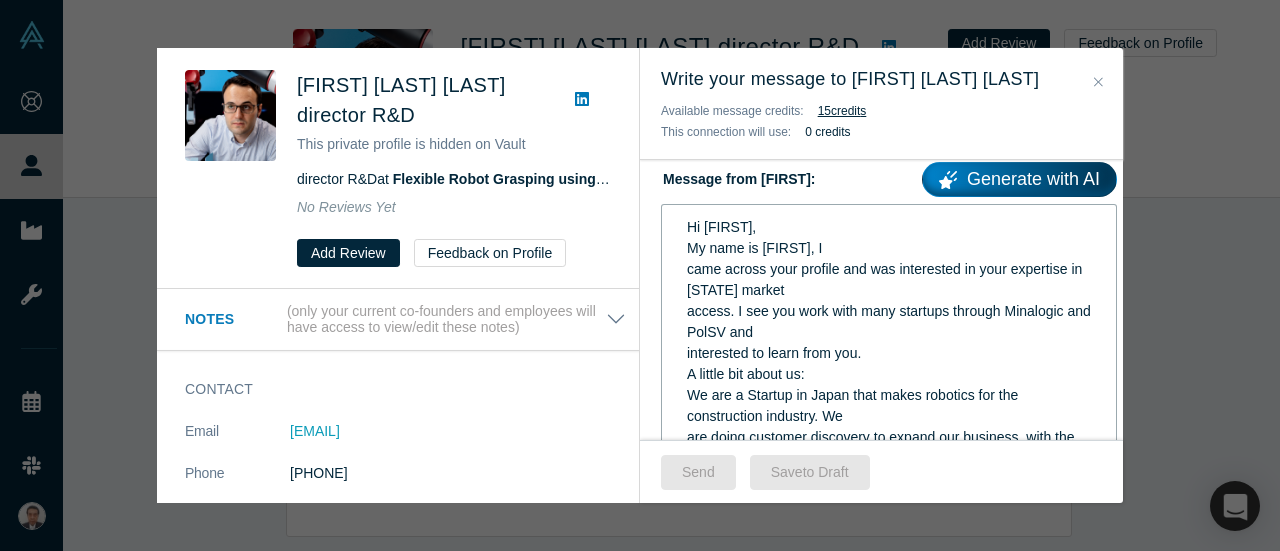 click on "Hi [FIRST]," at bounding box center (721, 227) 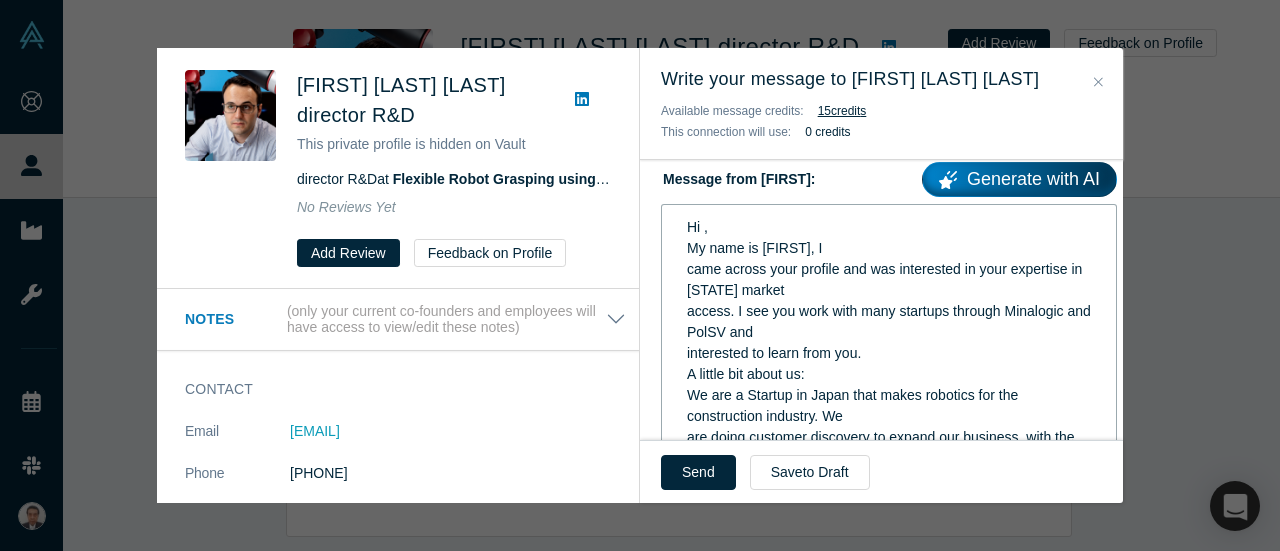 type 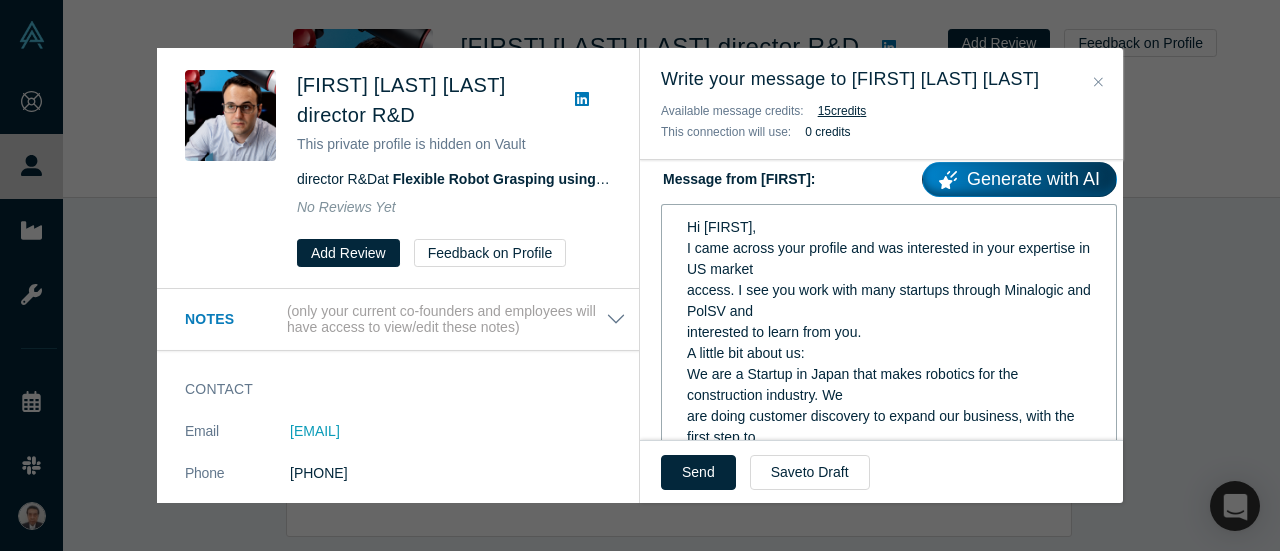 click on "access. I see you work with many startups through Minalogic and PolSV and" at bounding box center (891, 300) 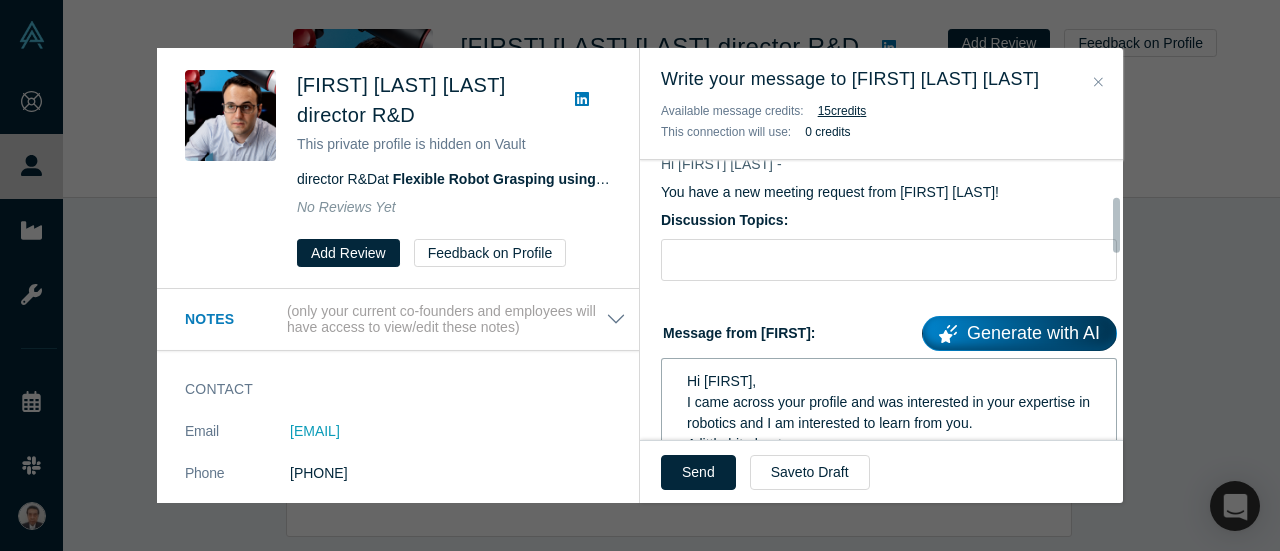 scroll, scrollTop: 100, scrollLeft: 0, axis: vertical 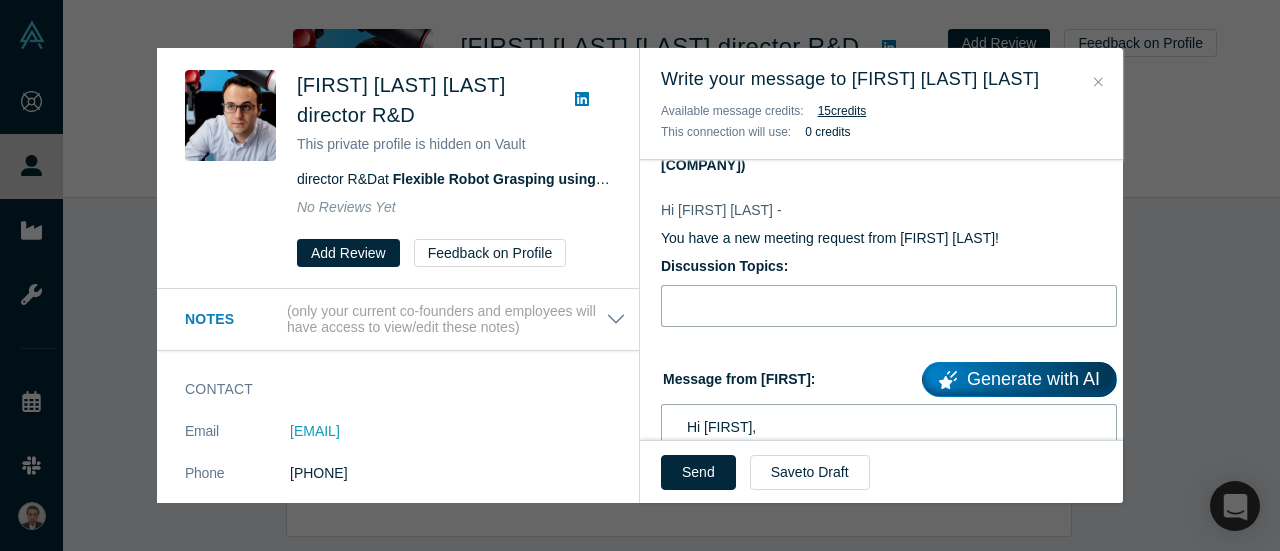 click at bounding box center (889, 306) 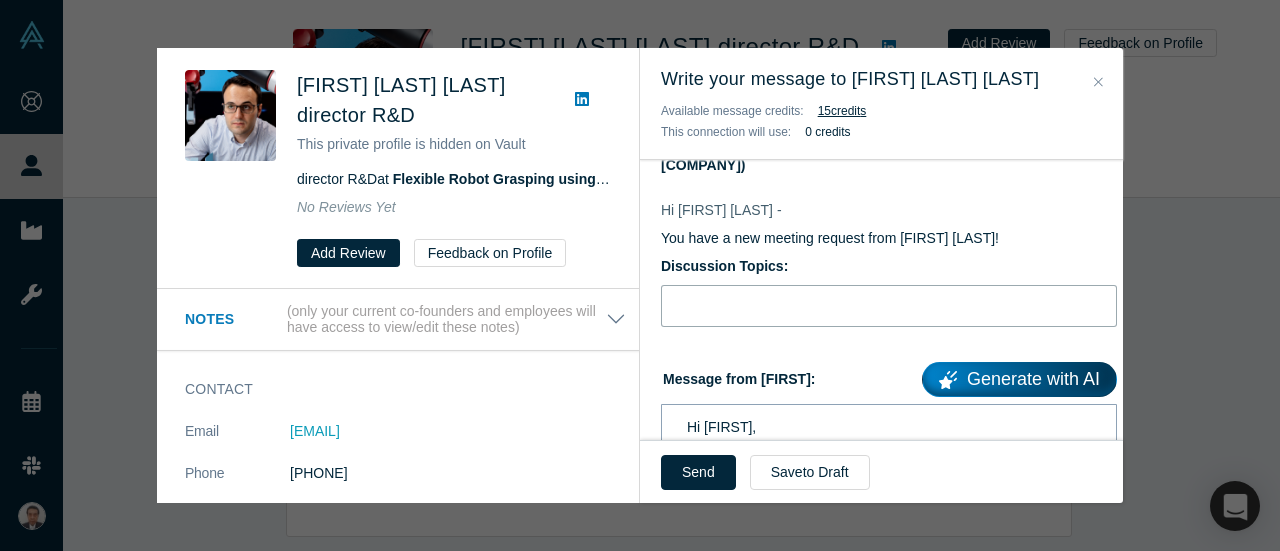 paste on "Strategy to introduce robotics for construction from Japan to overseas" 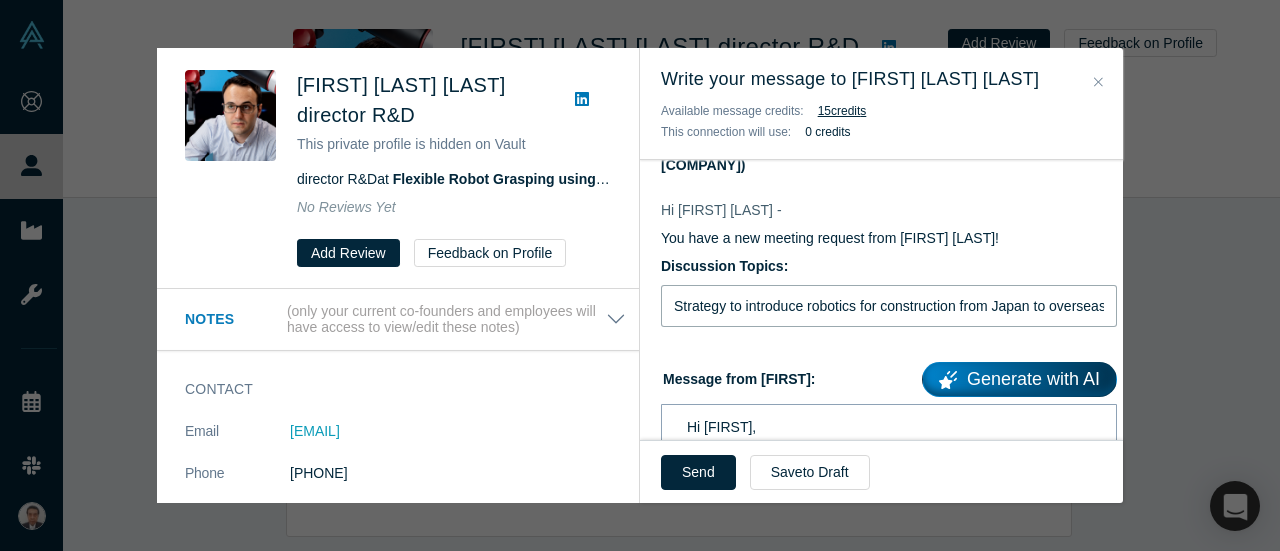 scroll, scrollTop: 0, scrollLeft: 17, axis: horizontal 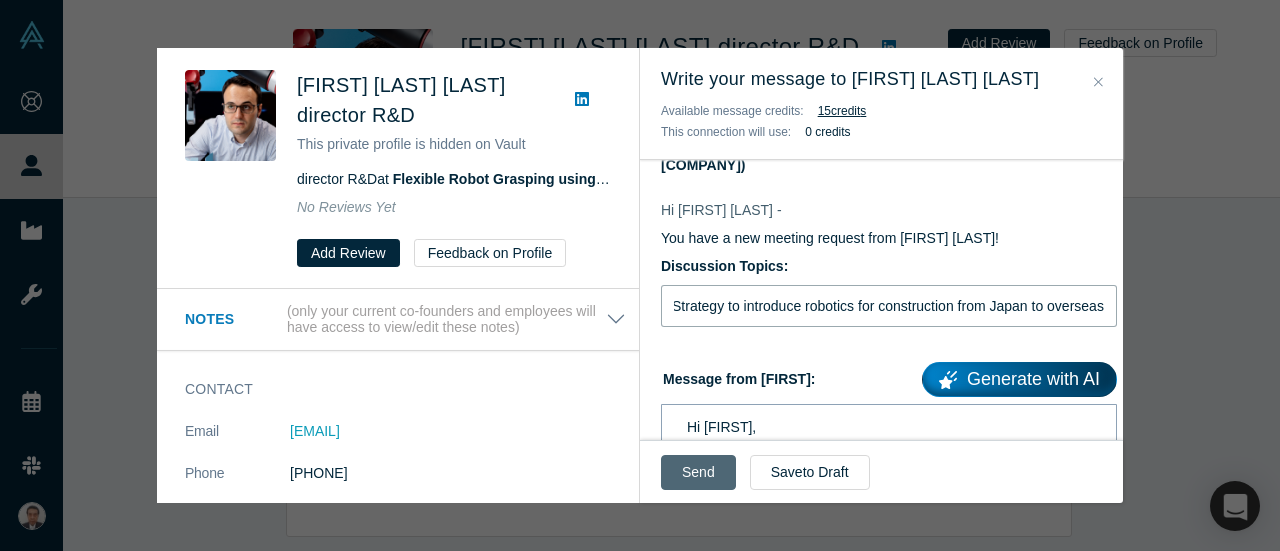 type on "Strategy to introduce robotics for construction from Japan to overseas" 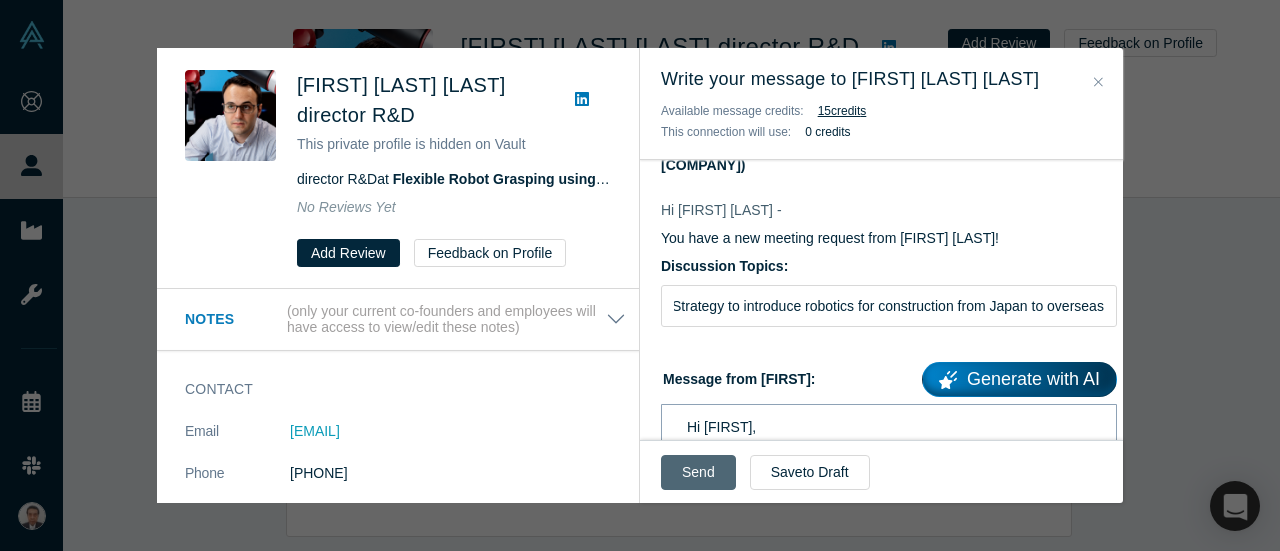 click on "Send" at bounding box center (698, 472) 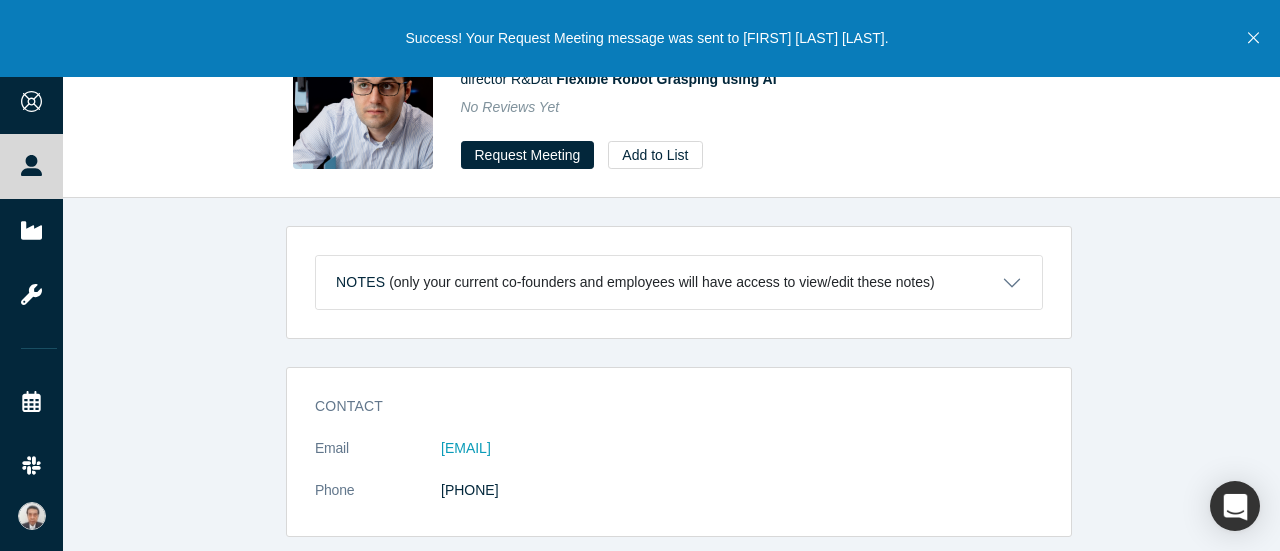 click 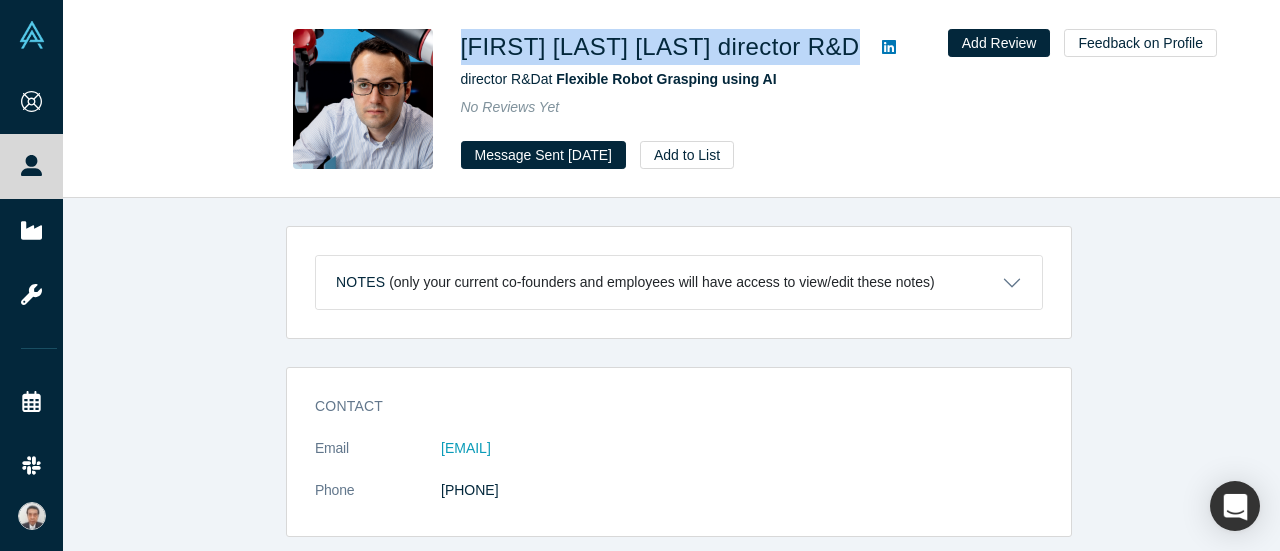 drag, startPoint x: 458, startPoint y: 41, endPoint x: 696, endPoint y: 34, distance: 238.10292 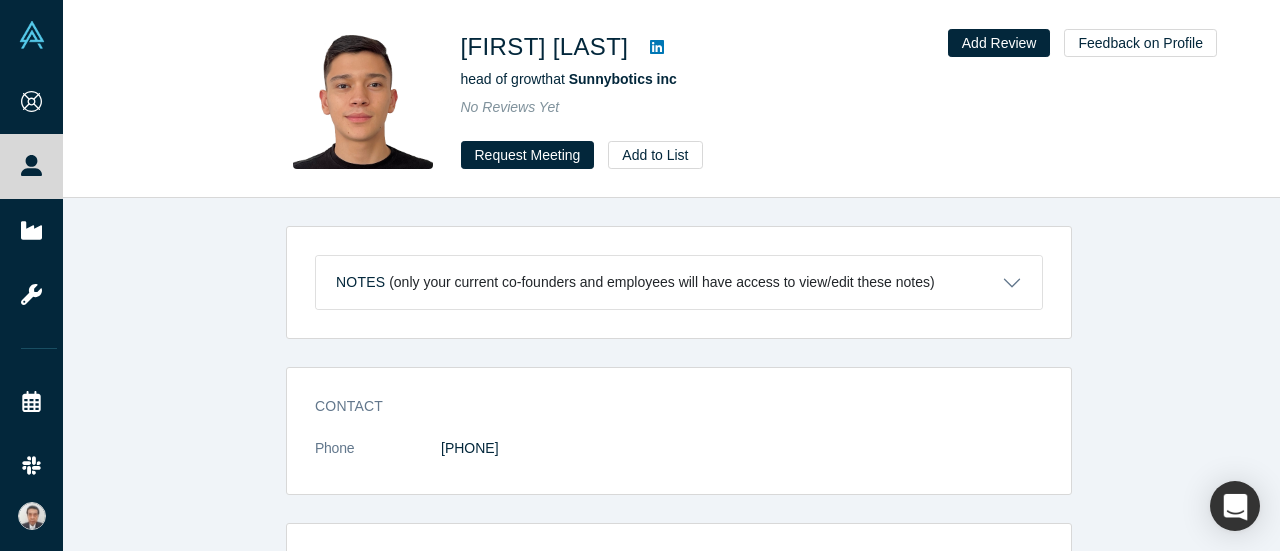 scroll, scrollTop: 0, scrollLeft: 0, axis: both 